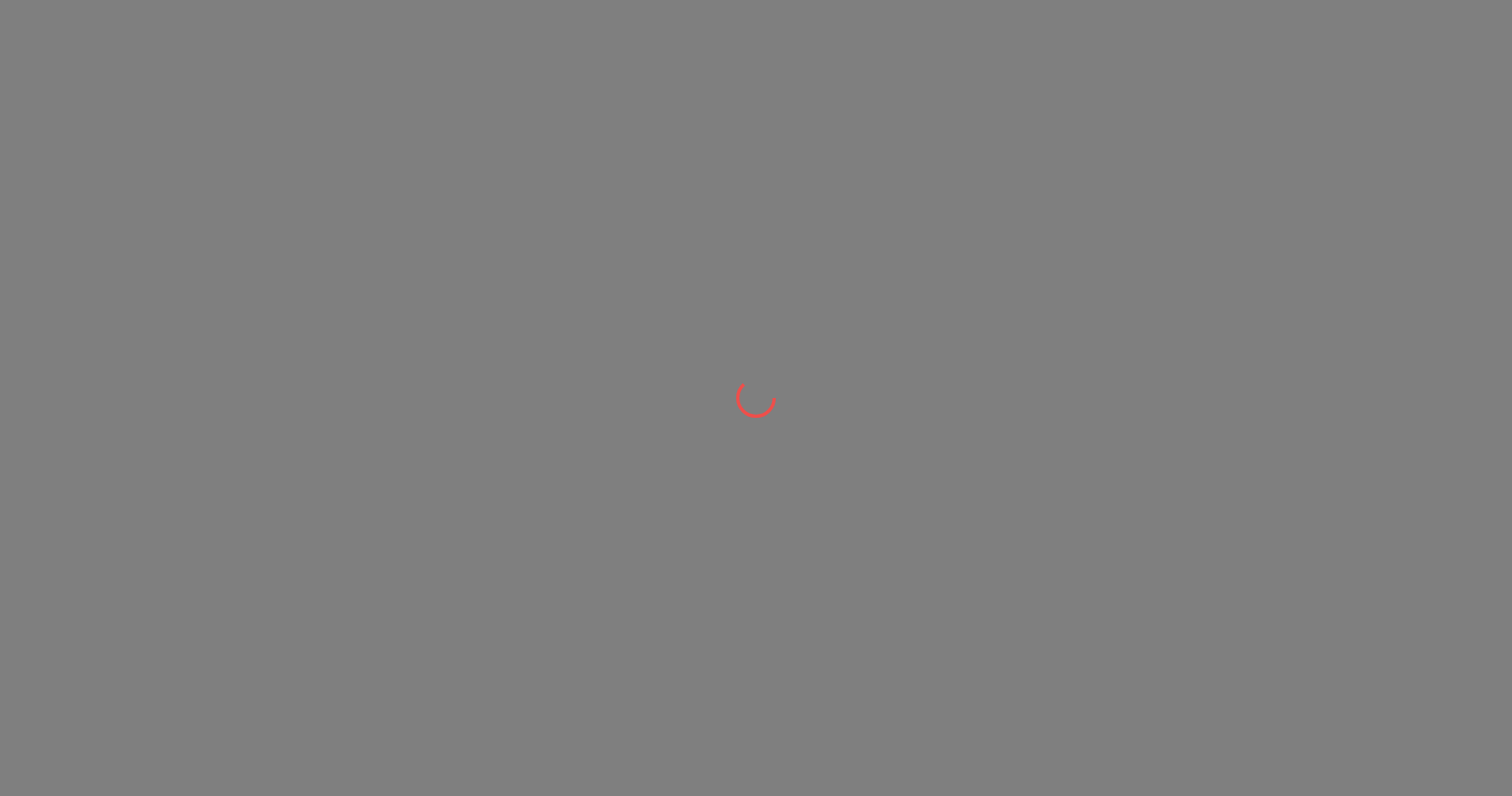 scroll, scrollTop: 0, scrollLeft: 0, axis: both 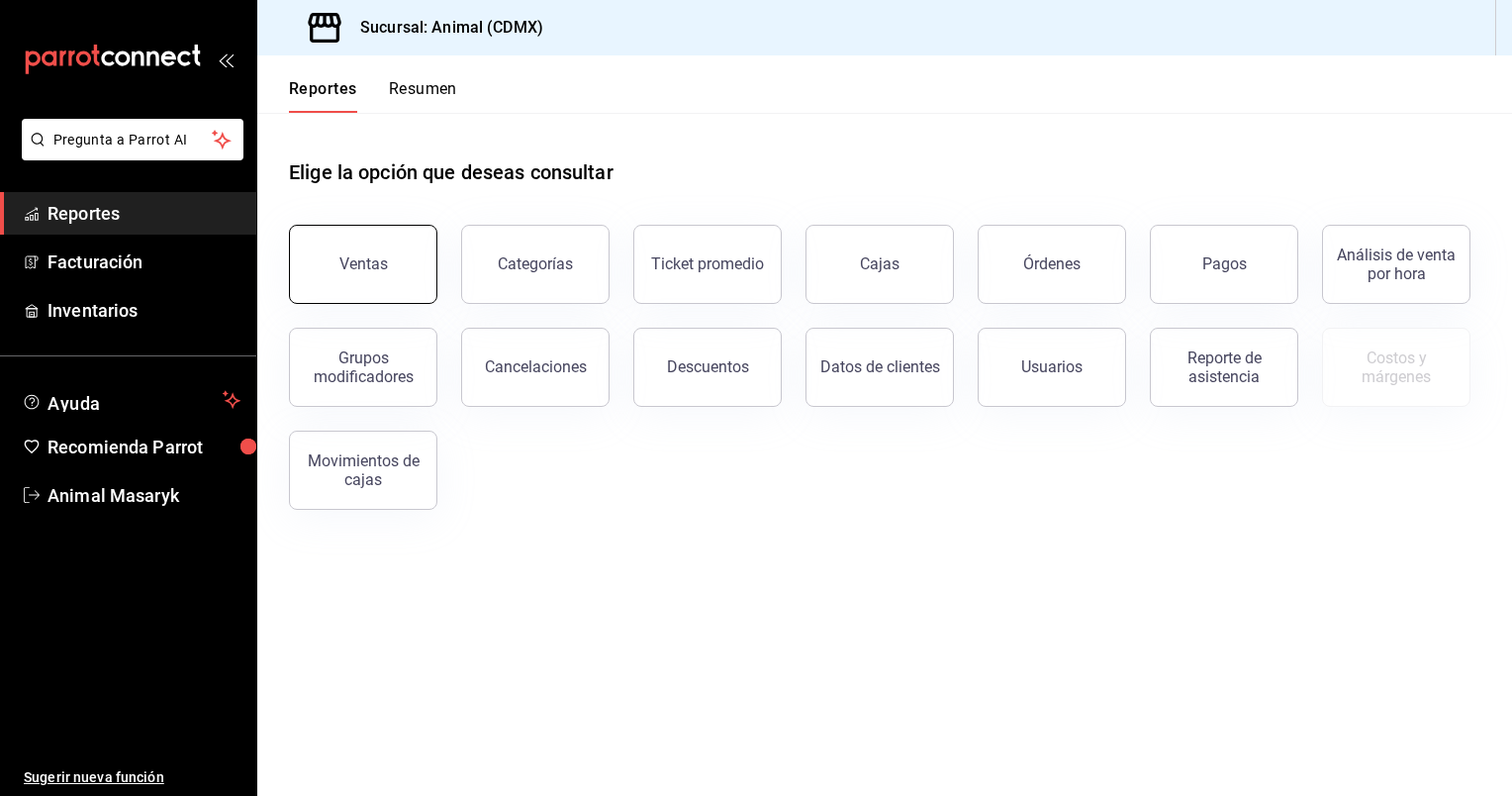 drag, startPoint x: 0, startPoint y: 0, endPoint x: 289, endPoint y: 256, distance: 386.07901 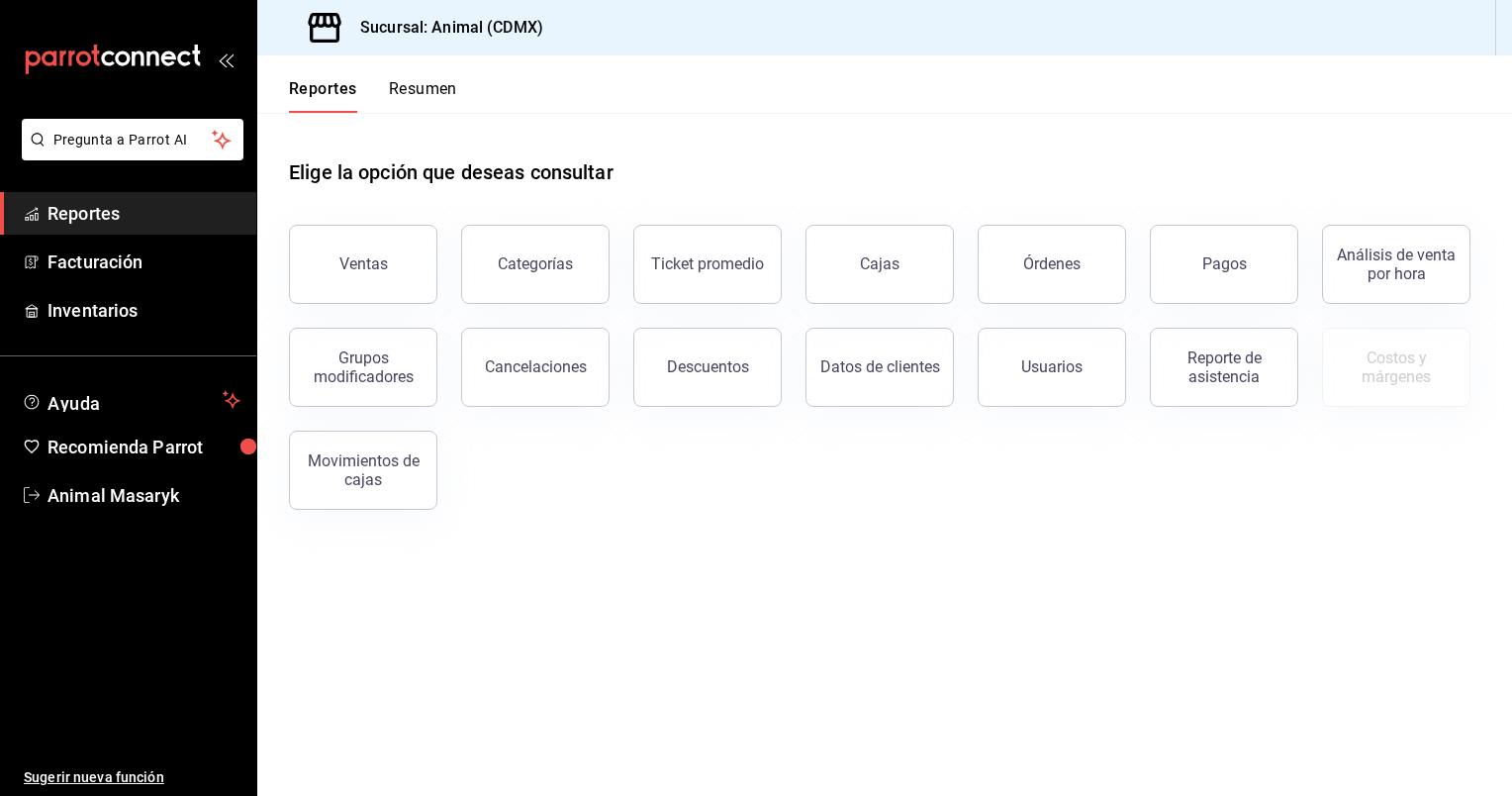 click on "Reportes" at bounding box center (143, 213) 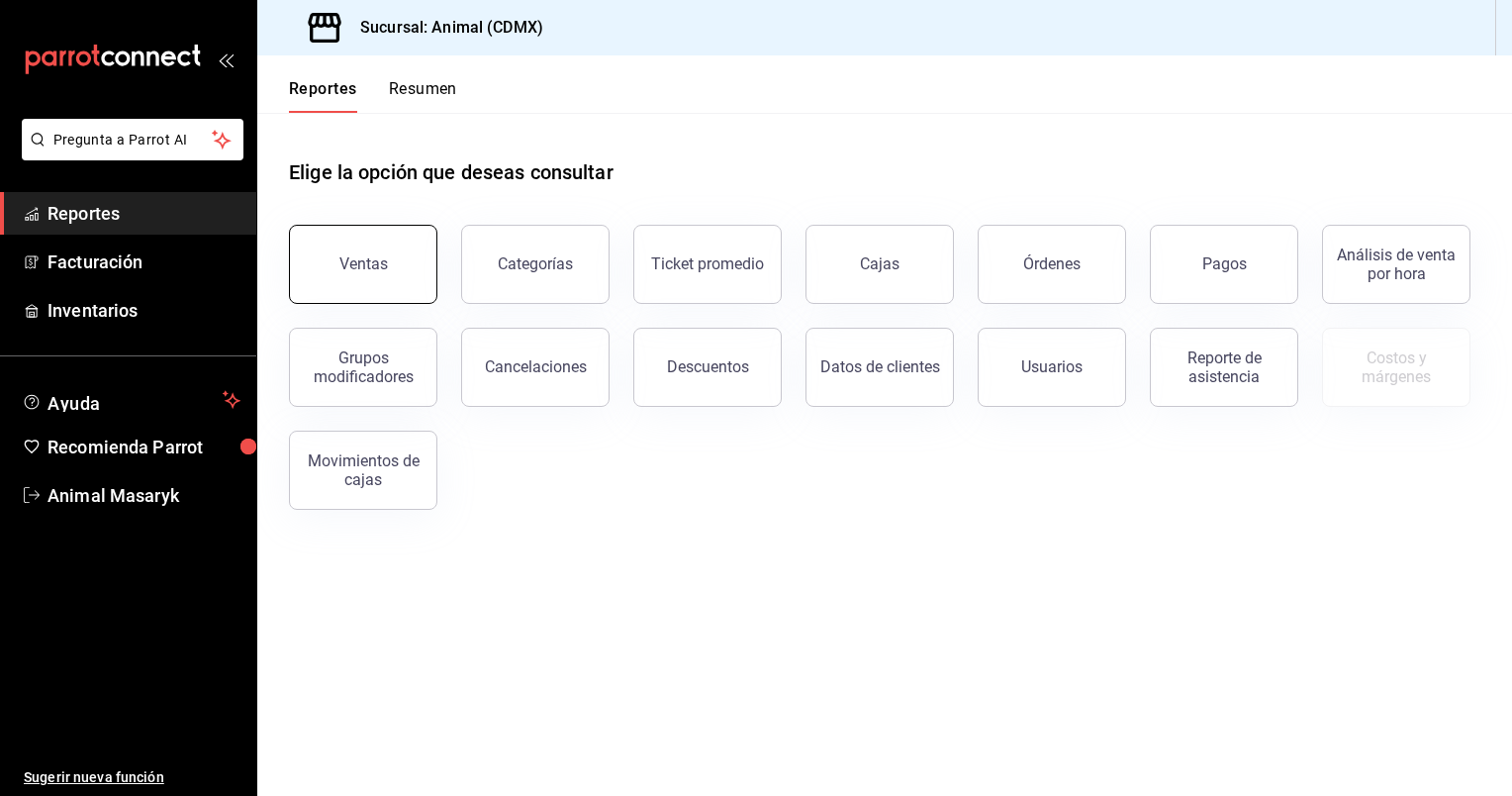 click on "Ventas" at bounding box center (363, 263) 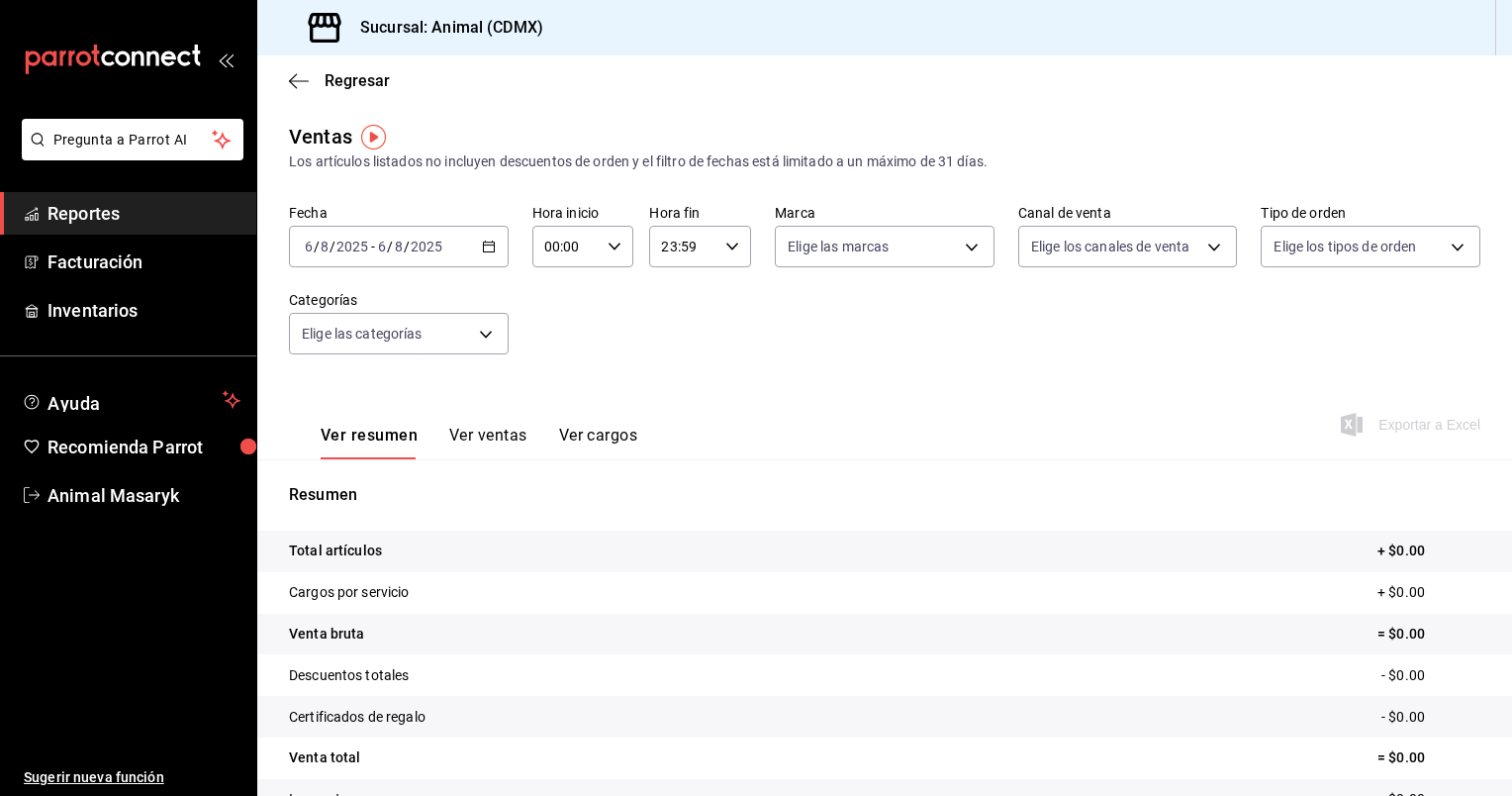click 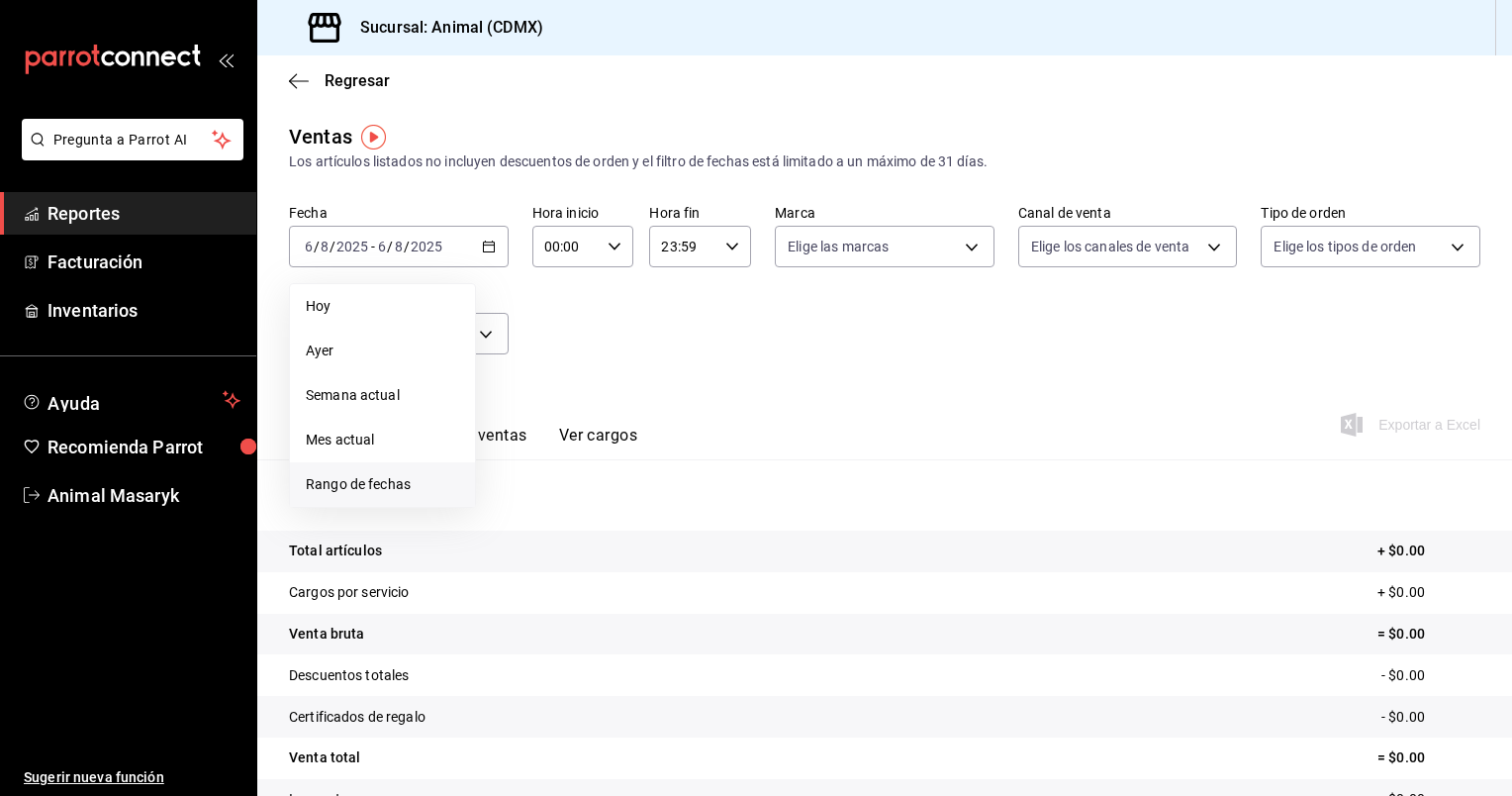 click on "Rango de fechas" at bounding box center [382, 484] 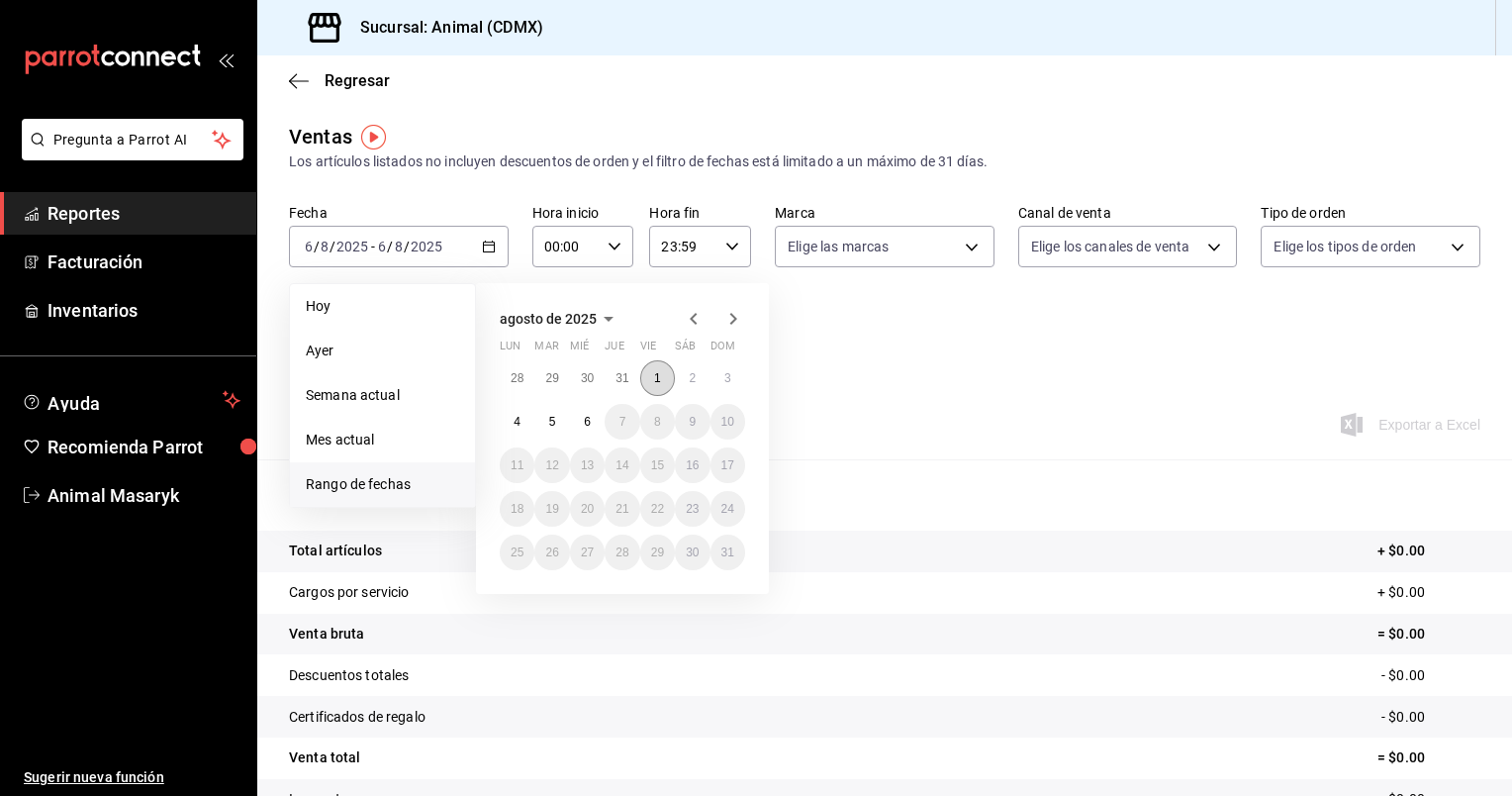 click on "1" at bounding box center (657, 378) 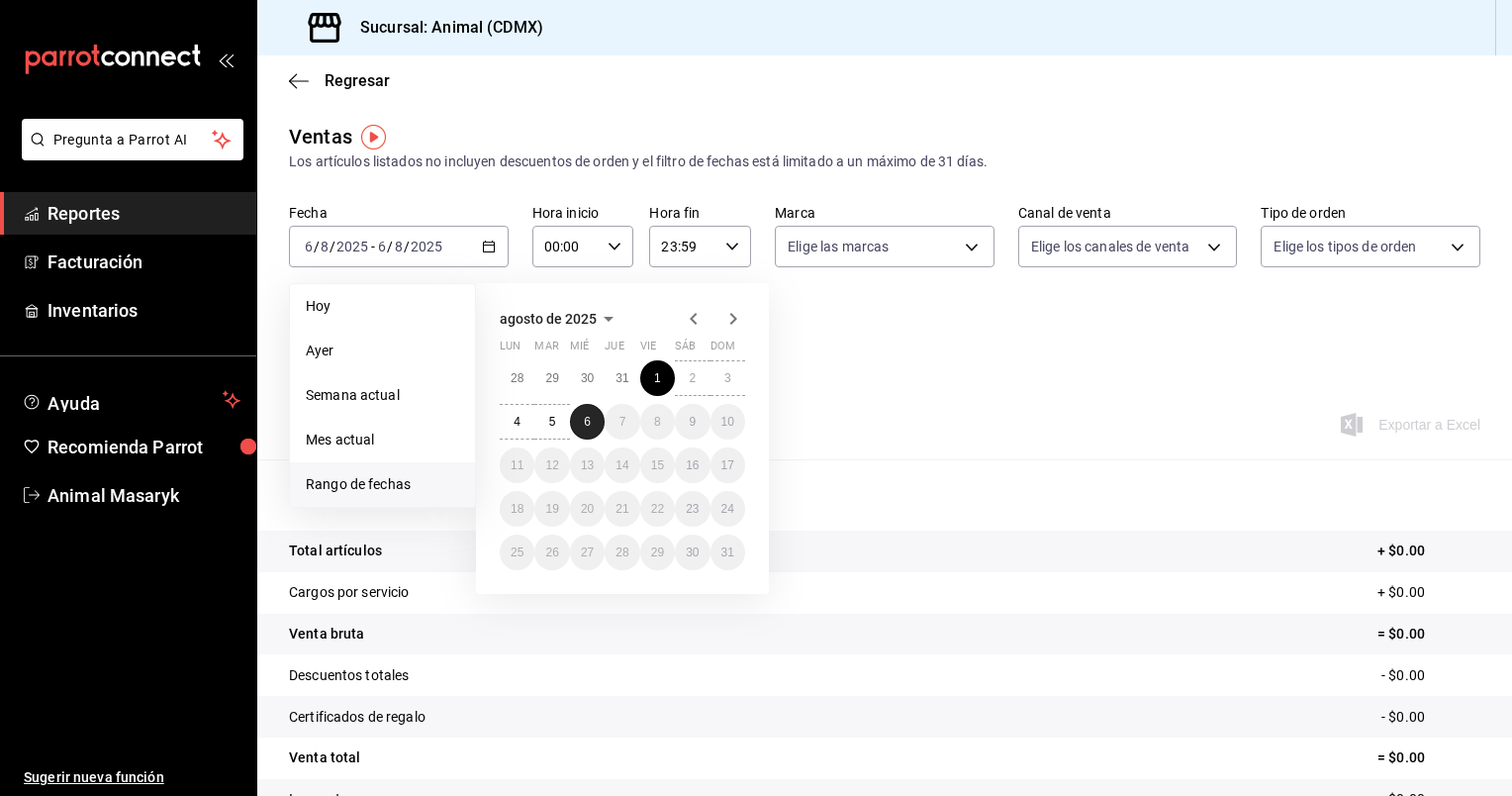 click on "6" at bounding box center (587, 422) 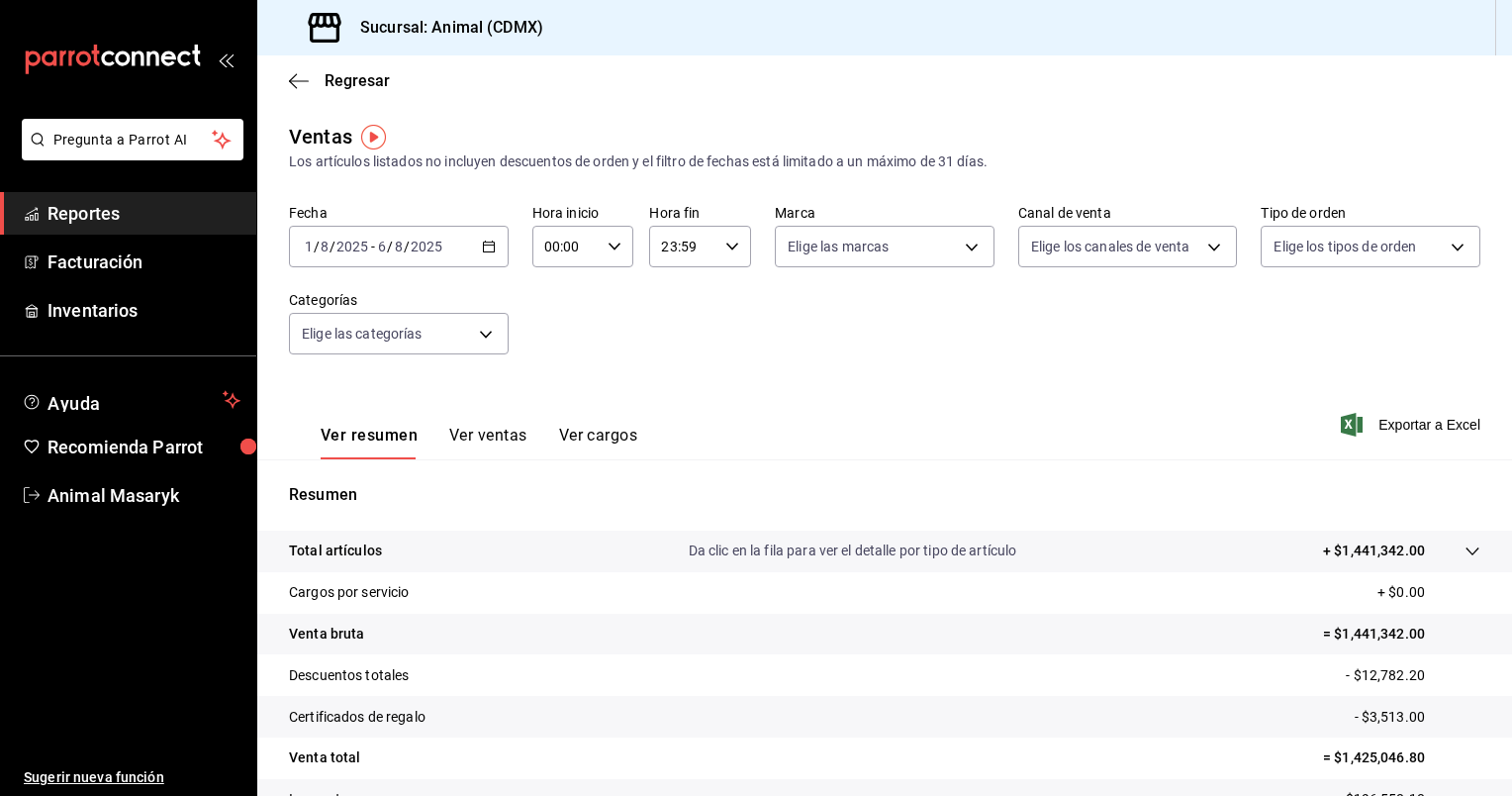 click 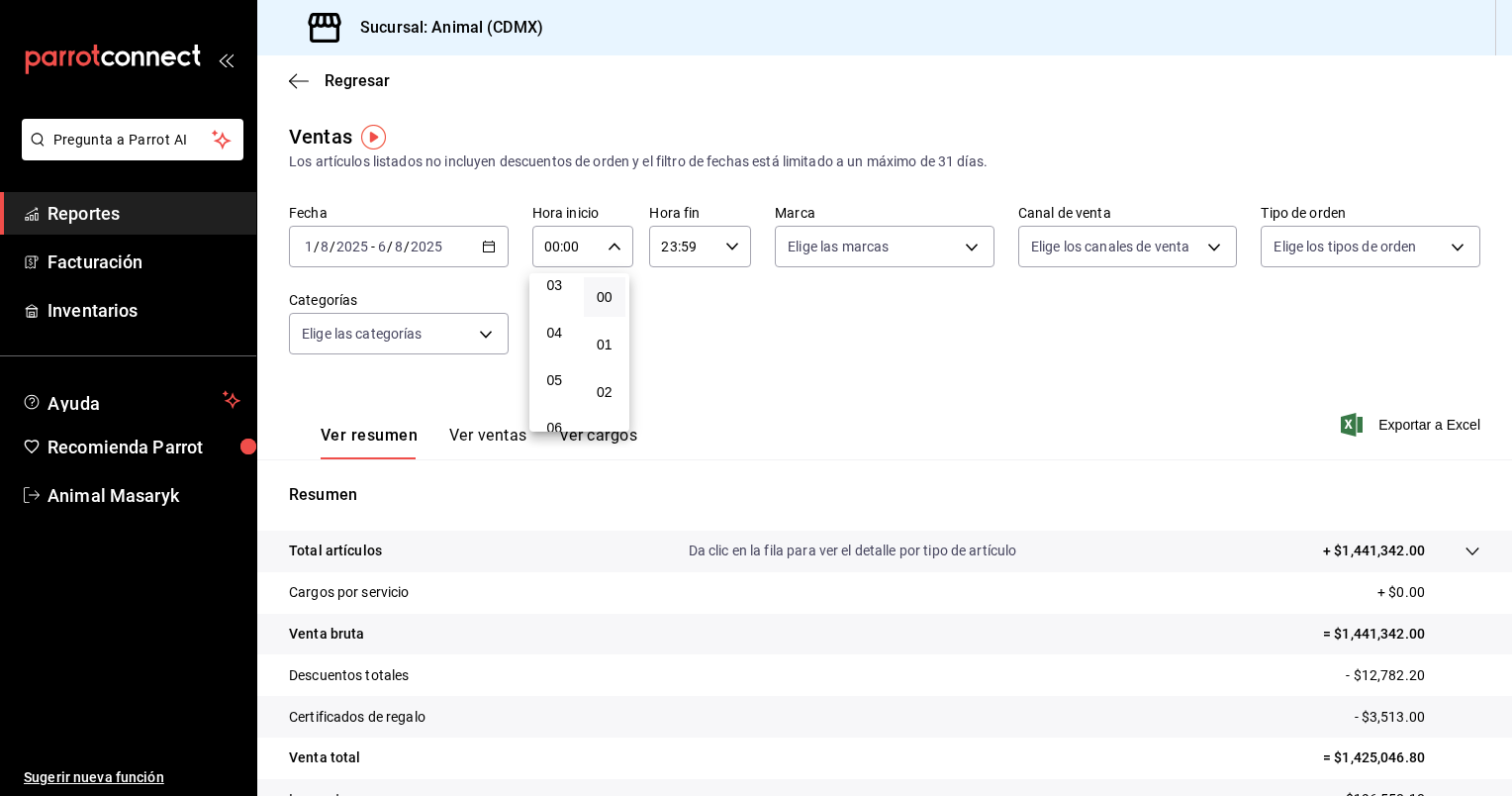 scroll, scrollTop: 161, scrollLeft: 0, axis: vertical 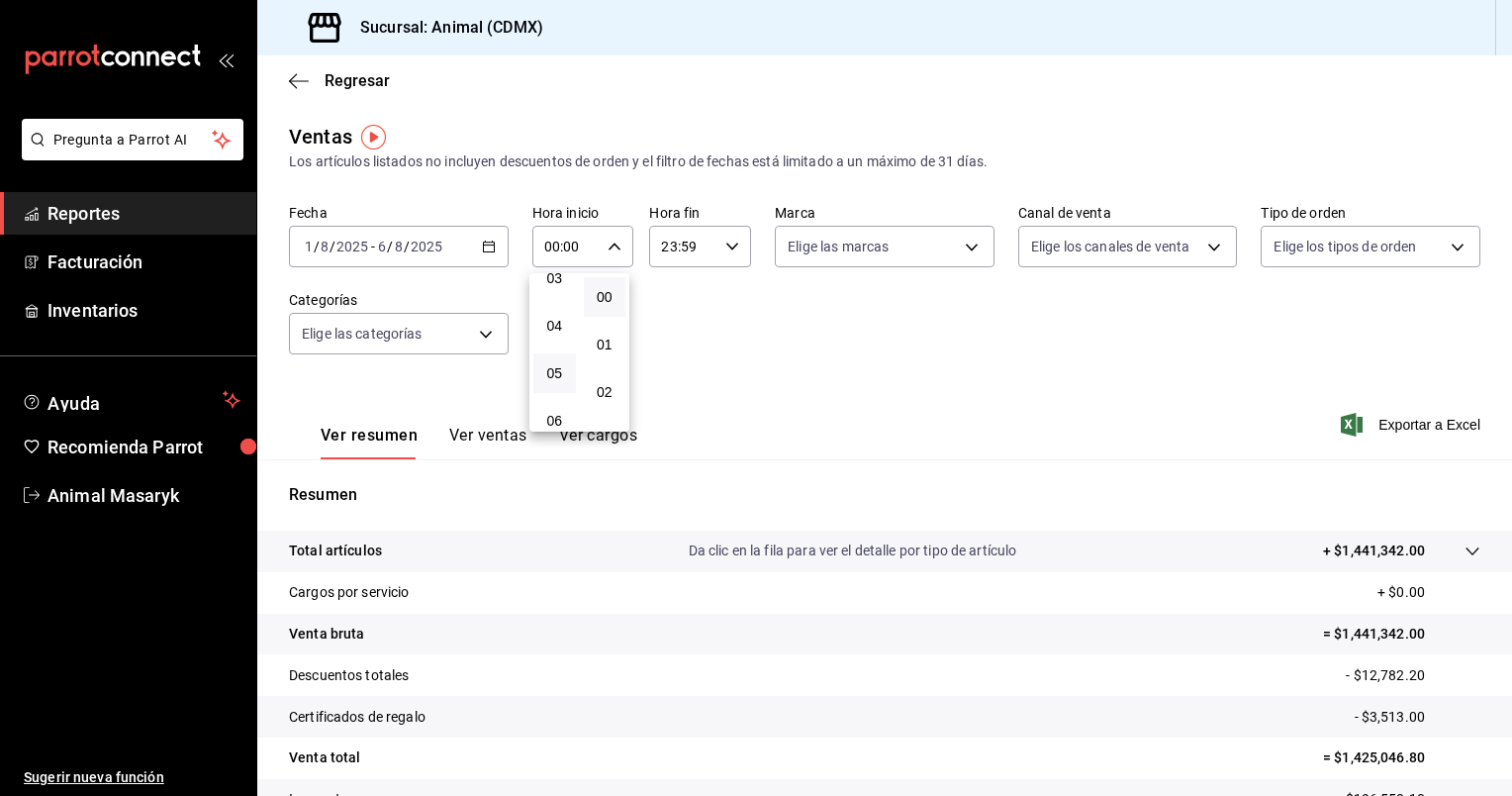 click on "05" at bounding box center (554, 373) 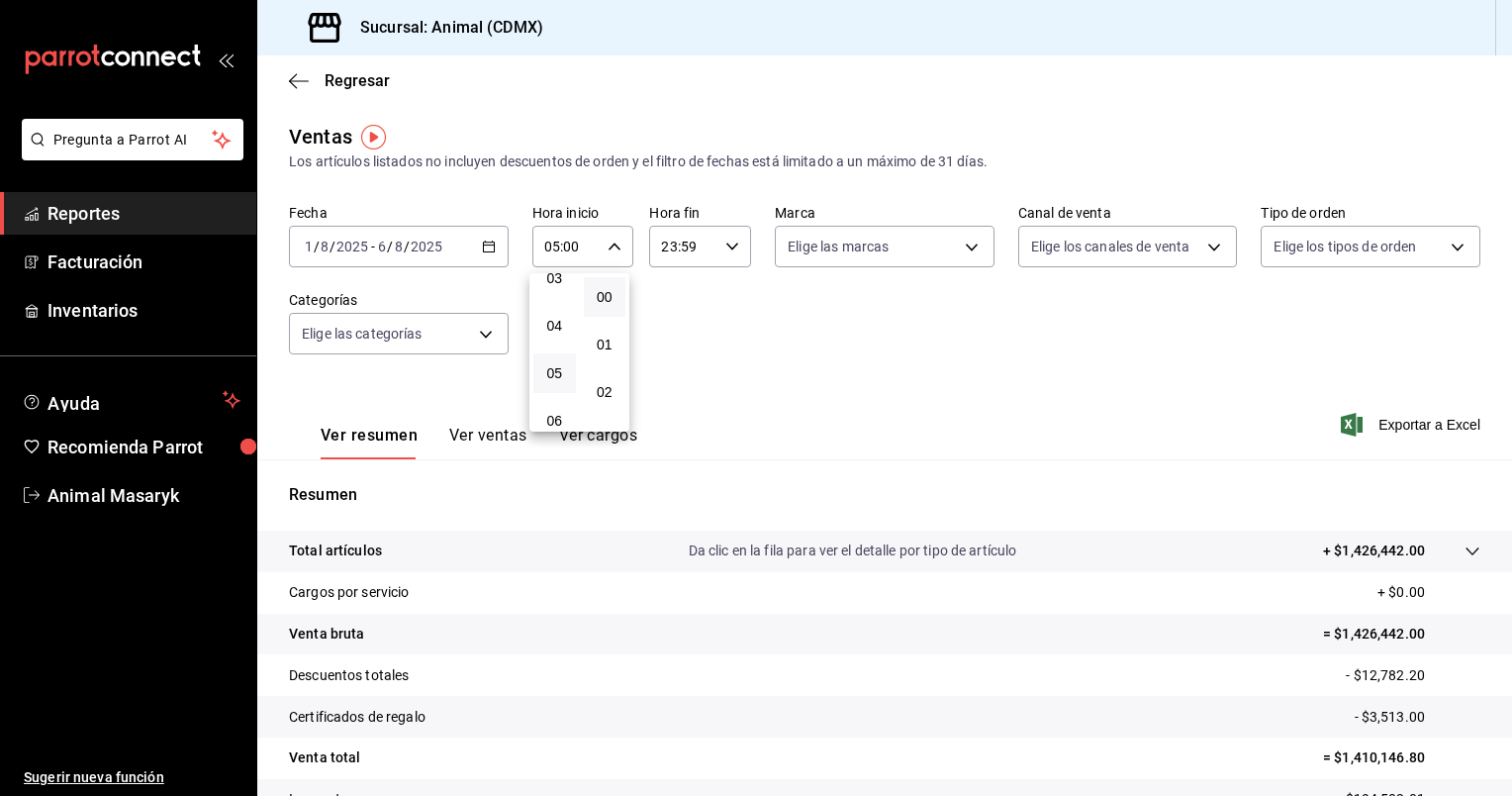 click at bounding box center [756, 398] 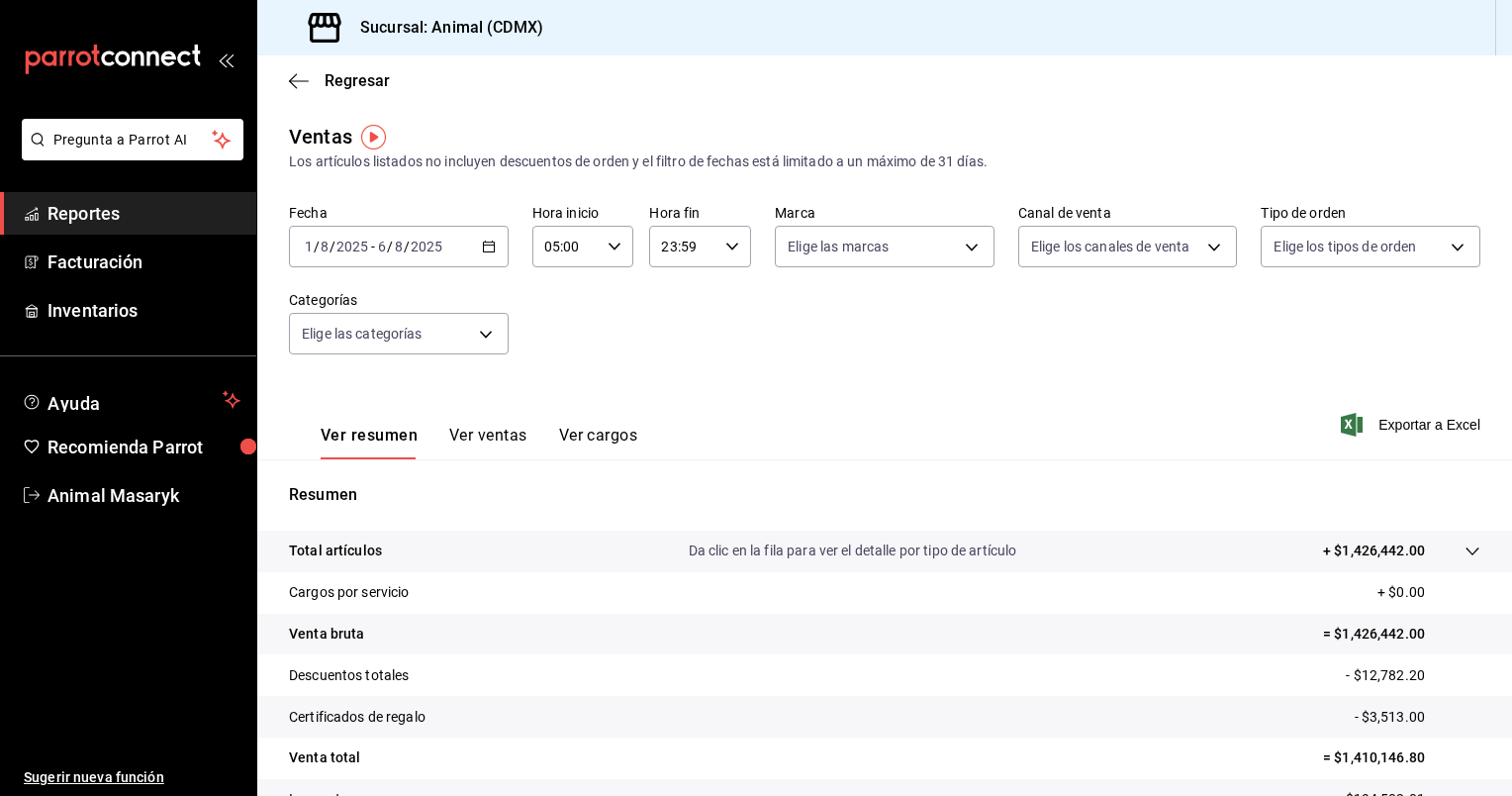 click 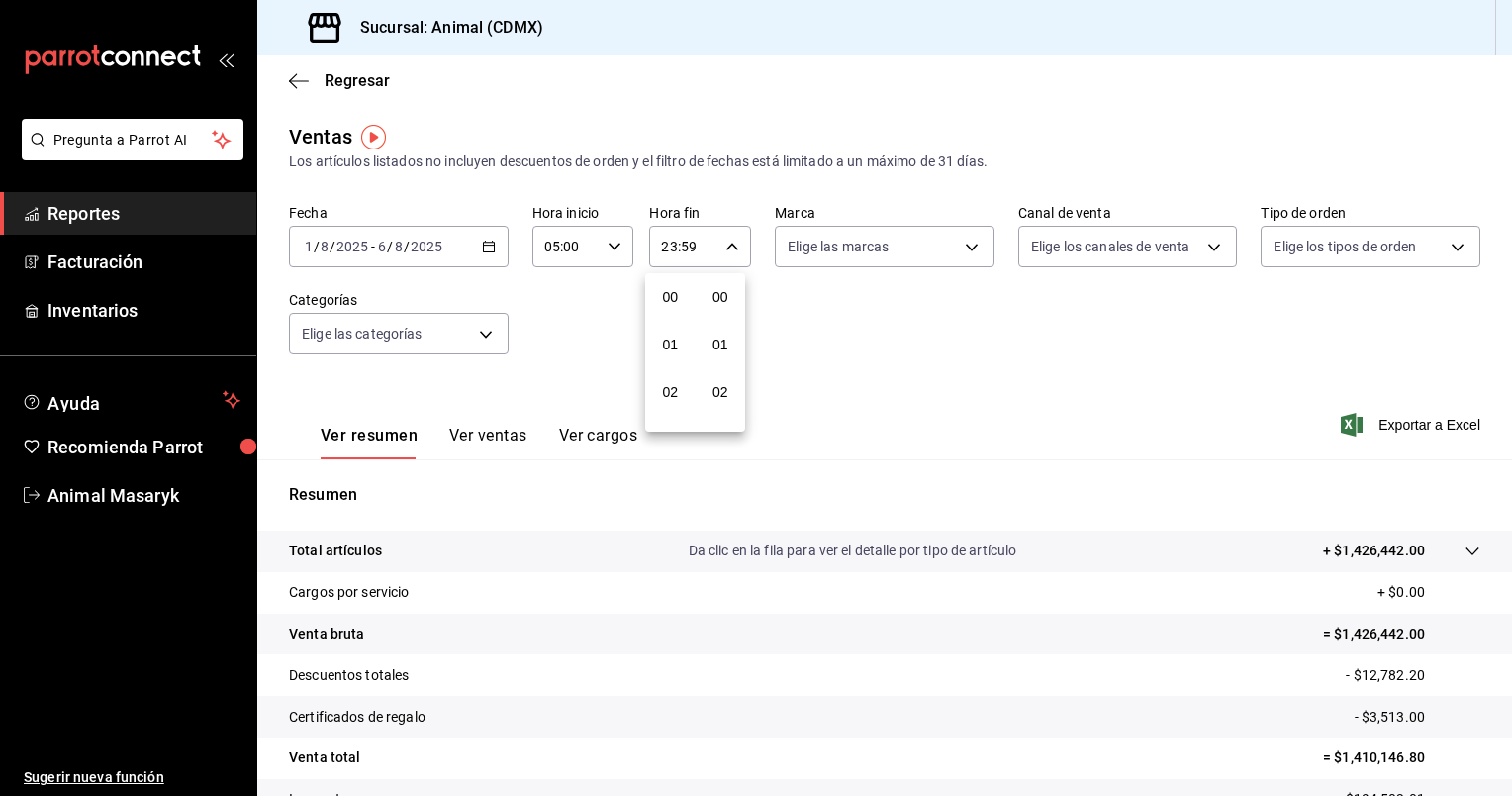 scroll, scrollTop: 1001, scrollLeft: 0, axis: vertical 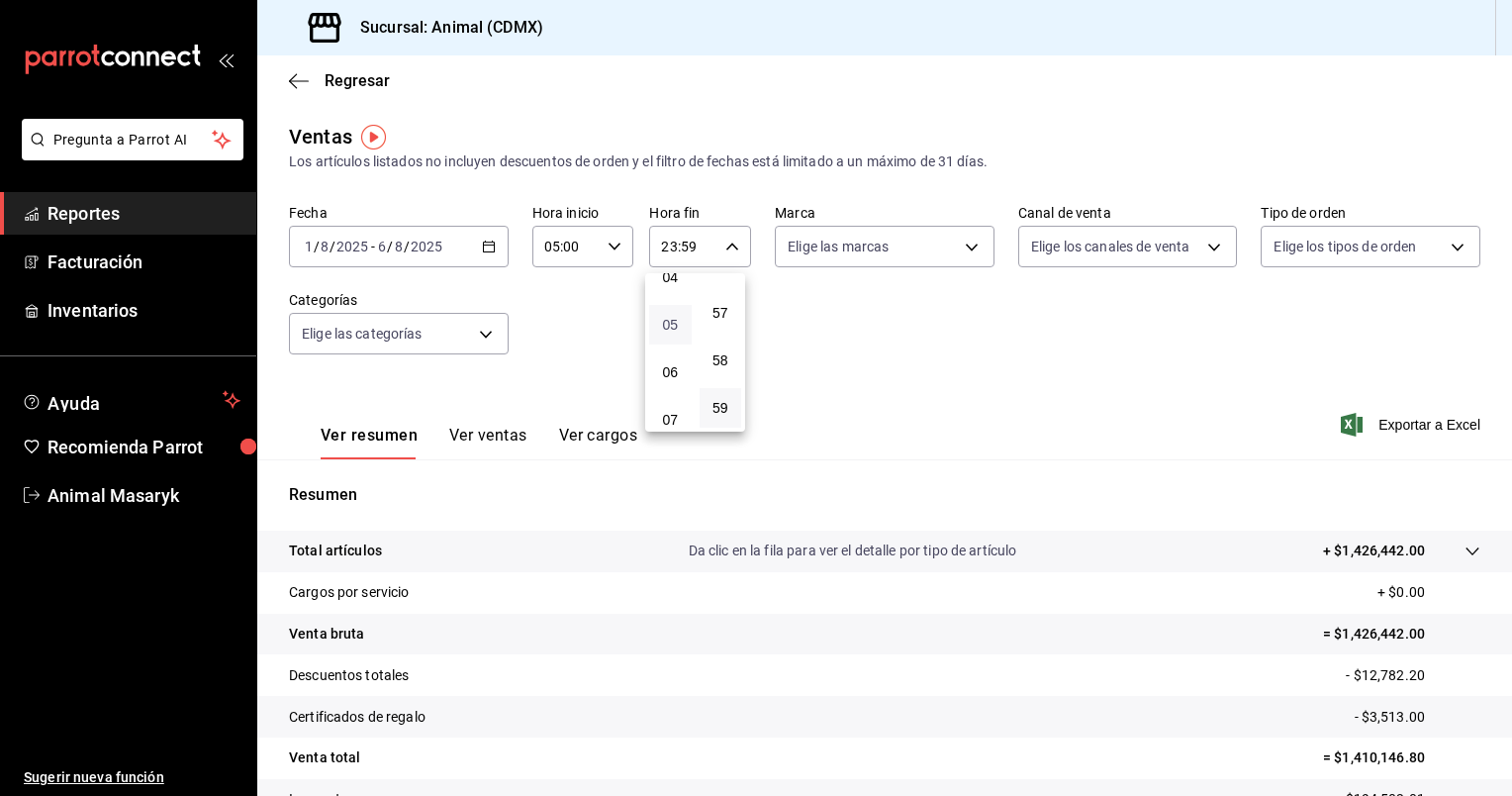 click on "05" at bounding box center (670, 325) 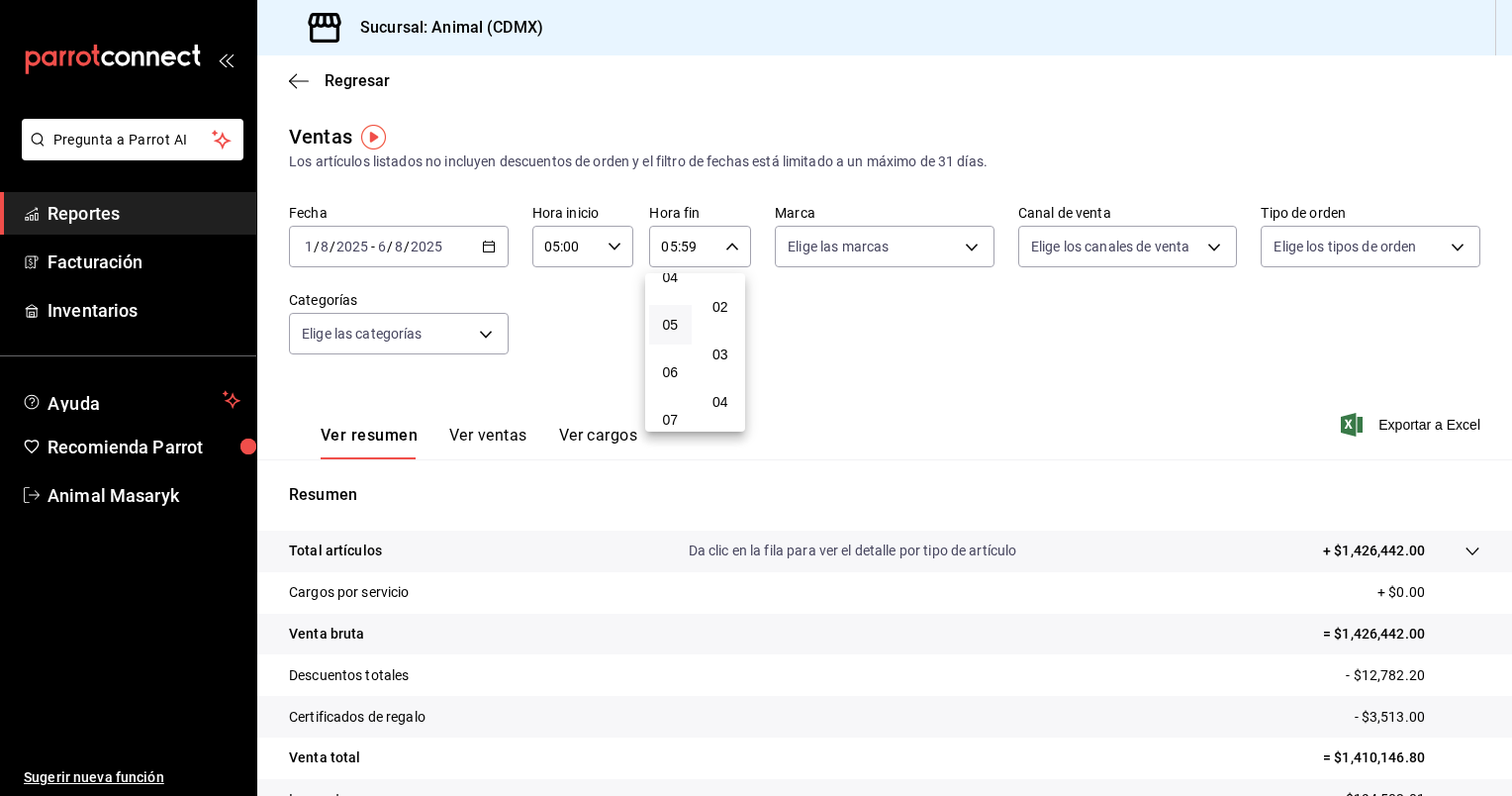 scroll, scrollTop: 0, scrollLeft: 0, axis: both 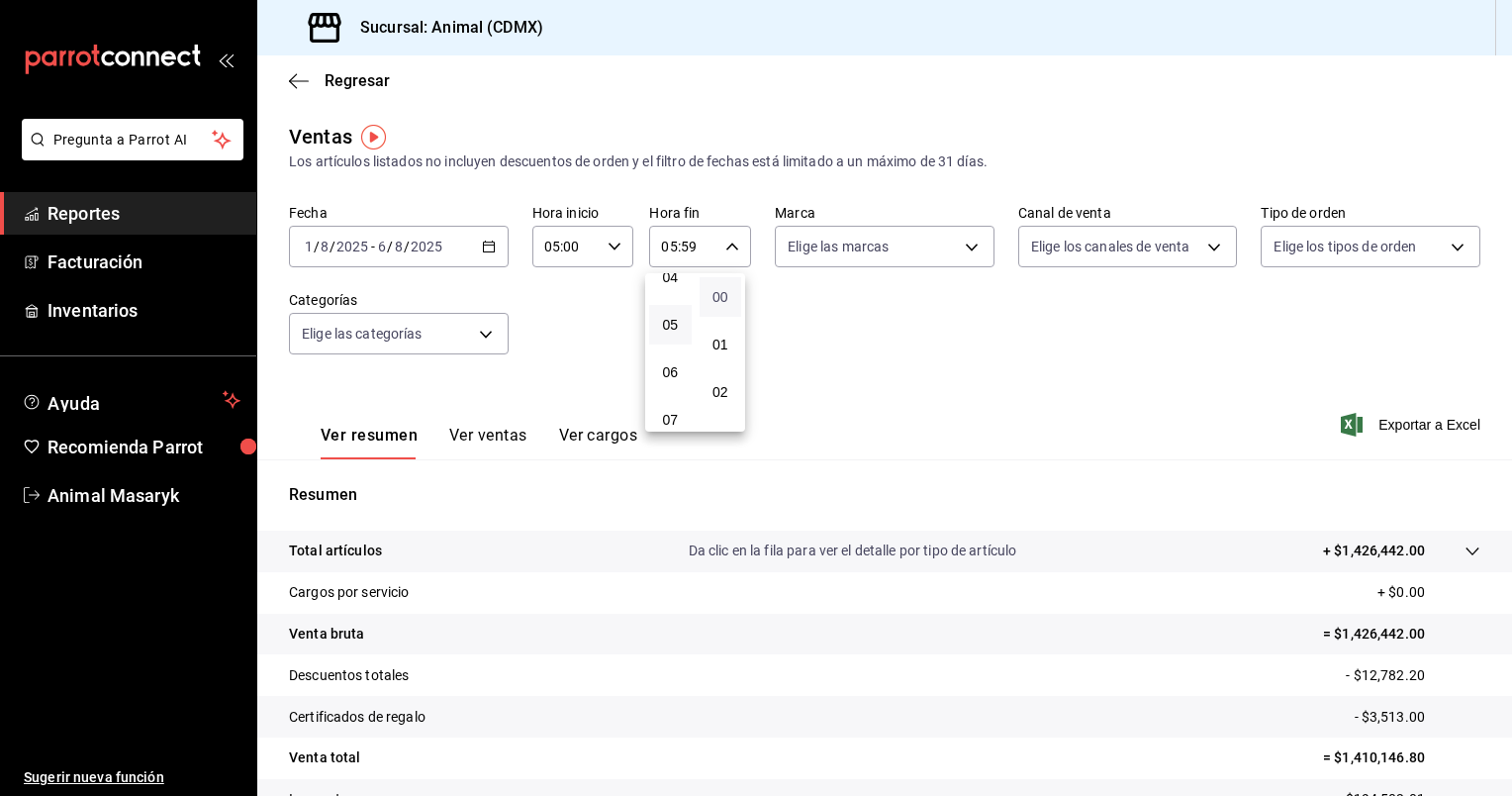 click on "00" at bounding box center [720, 297] 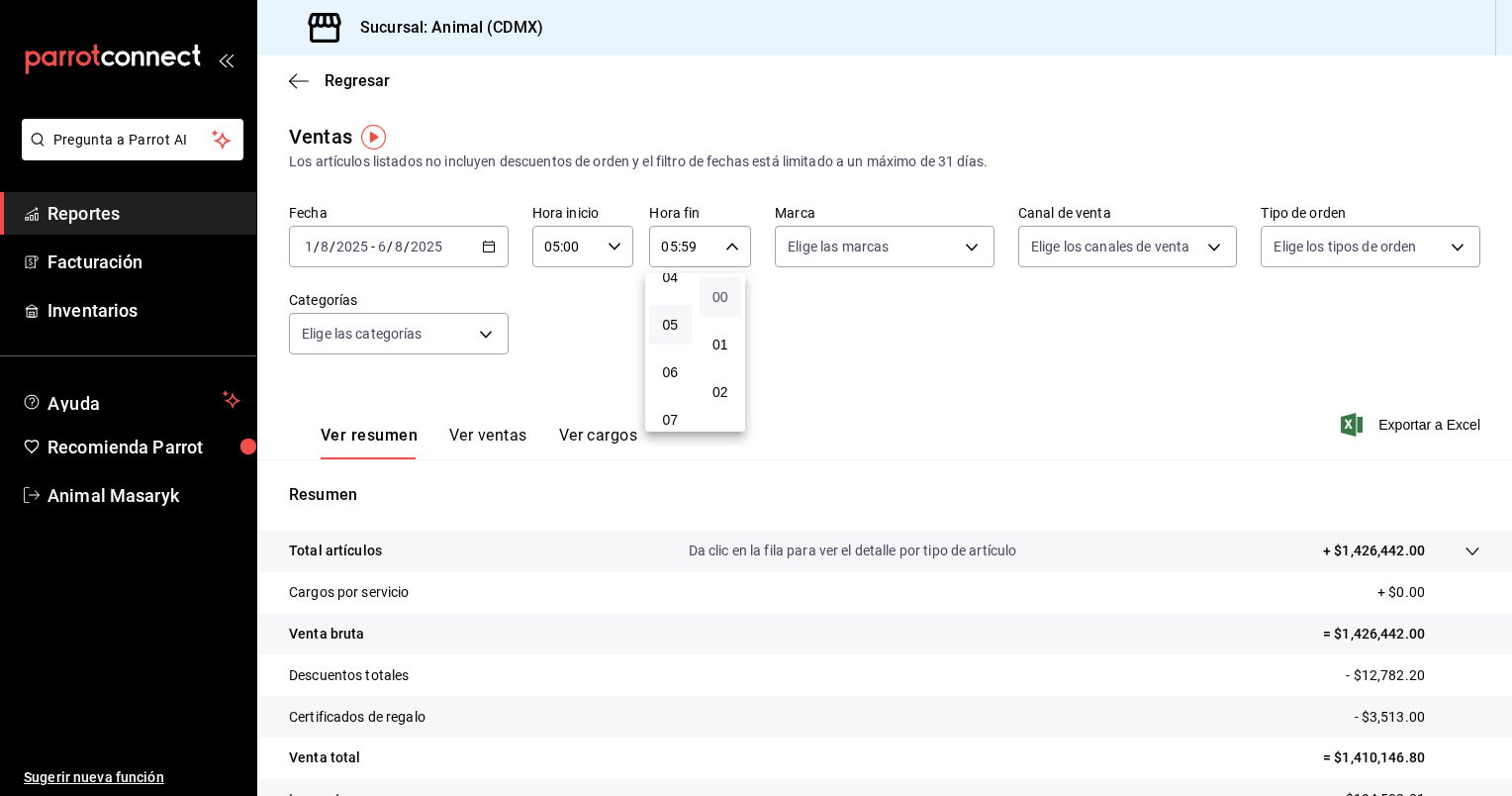 type on "05:00" 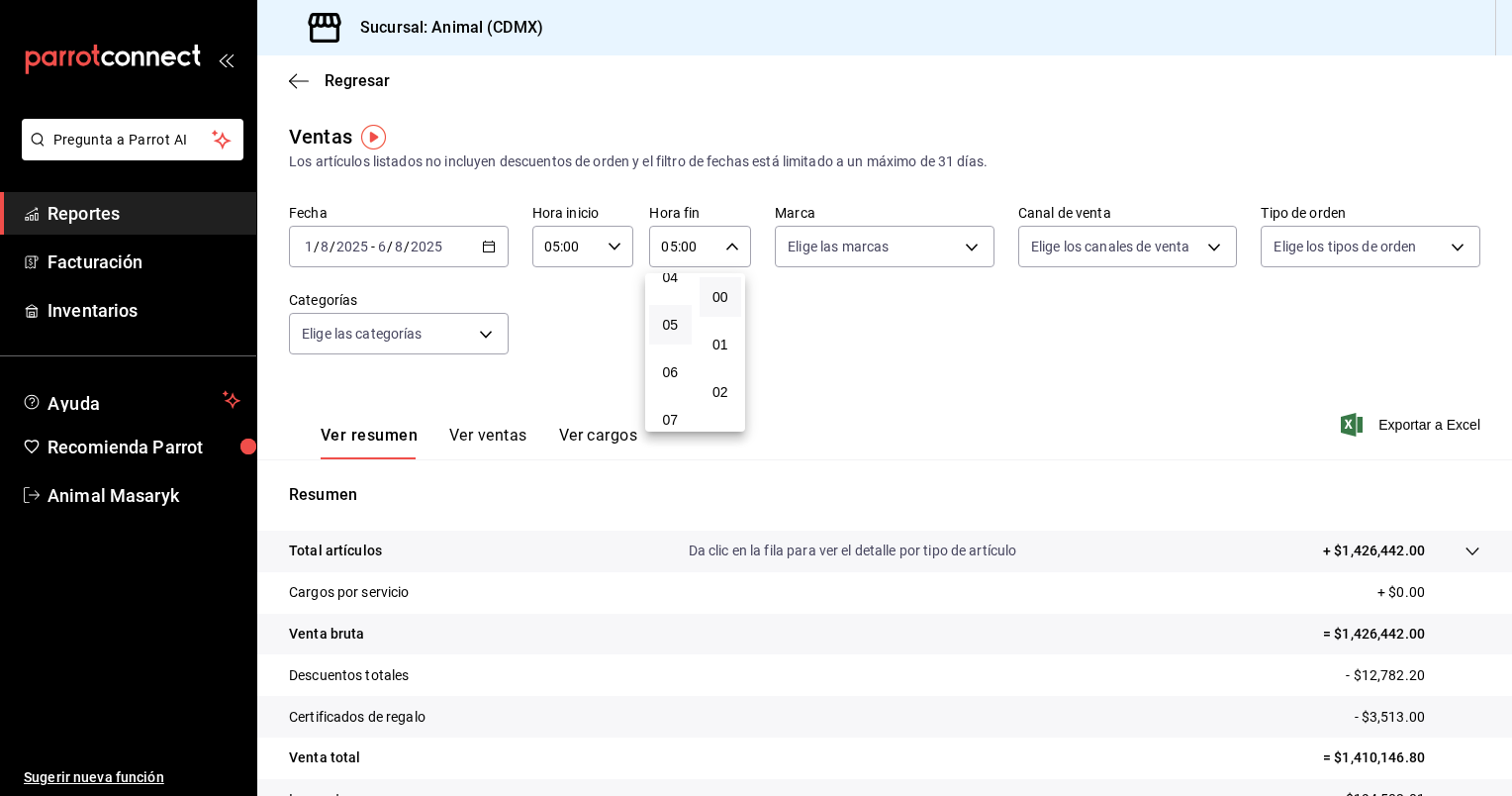 click at bounding box center [756, 398] 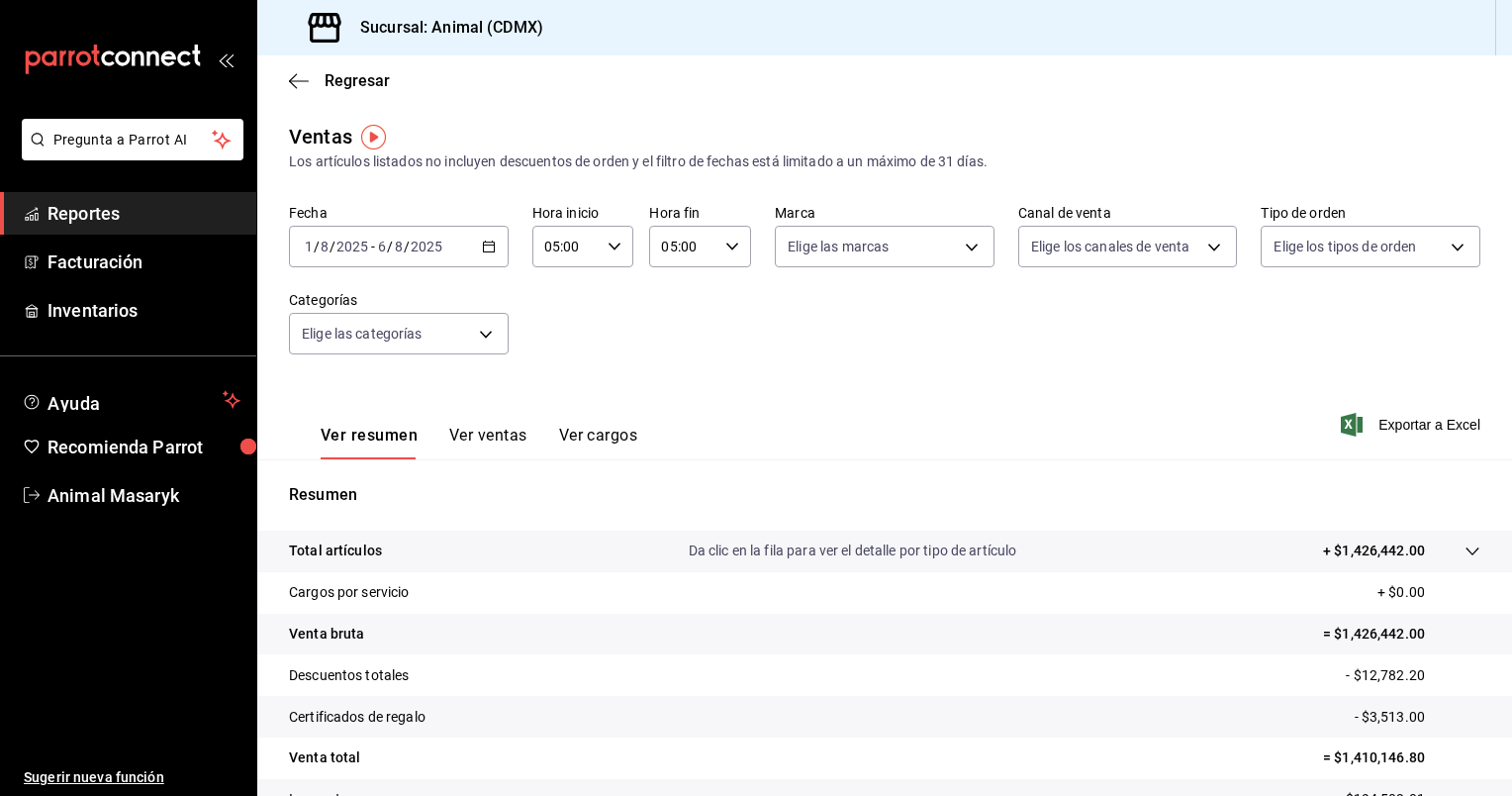 click on "Pregunta a Parrot AI Reportes   Facturación   Inventarios   Ayuda Recomienda Parrot   Animal Masaryk   Sugerir nueva función   Sucursal: Animal ([CITY]) Regresar Ventas Los artículos listados no incluyen descuentos de orden y el filtro de fechas está limitado a un máximo de 31 días. Fecha [DATE] [DATE] / [DATE] - [DATE] [DATE] / [DATE] Hora inicio [TIME] Hora inicio Hora fin [TIME] Hora fin Marca Elige las marcas Canal de venta Elige los canales de venta Tipo de orden Elige los tipos de orden Categorías Elige las categorías Ver resumen Ver ventas Ver cargos Exportar a Excel Resumen Total artículos Da clic en la fila para ver el detalle por tipo de artículo + $1,426,442.00 Cargos por servicio + $0.00 Venta bruta = $1,426,442.00 Descuentos totales - $12,782.20 Certificados de regalo - $3,513.00 Venta total = $1,410,146.80 Impuestos - $194,503.01 Venta neta = $1,215,643.79 Pregunta a Parrot AI Reportes   Facturación   Inventarios   Ayuda Recomienda Parrot   Animal Masaryk   Sugerir nueva función" at bounding box center [756, 398] 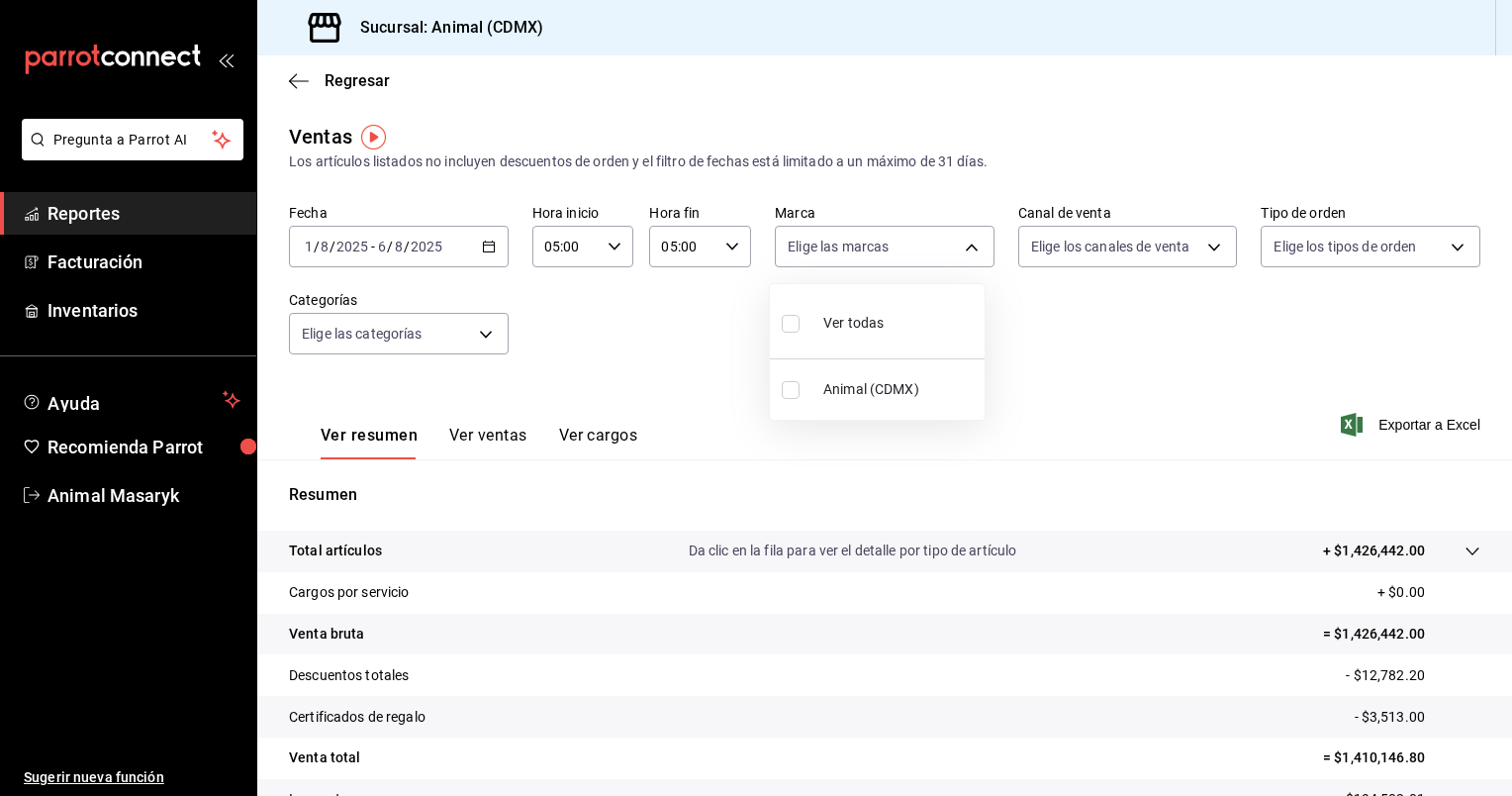 click on "Ver todas" at bounding box center [877, 321] 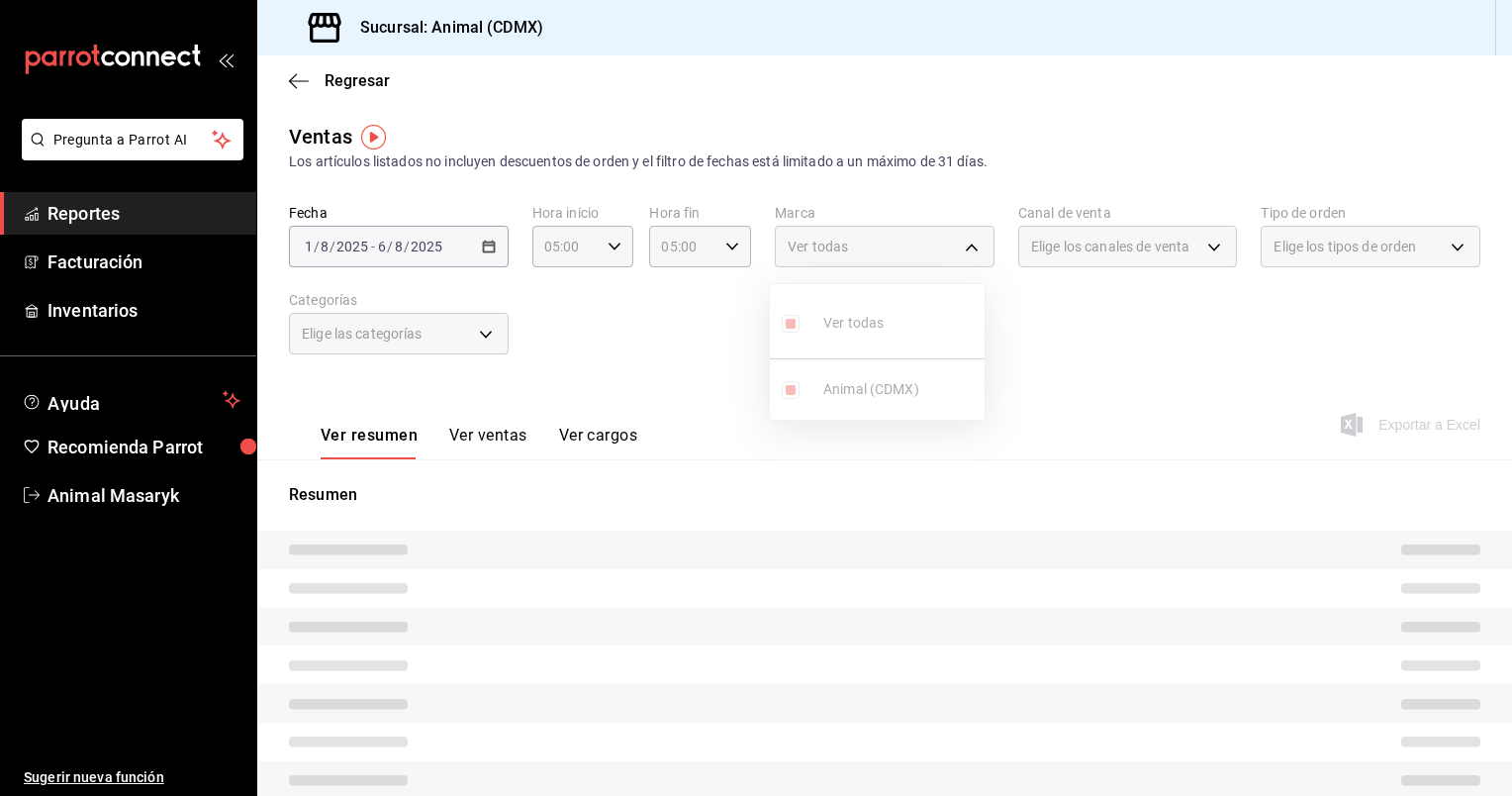click at bounding box center (756, 398) 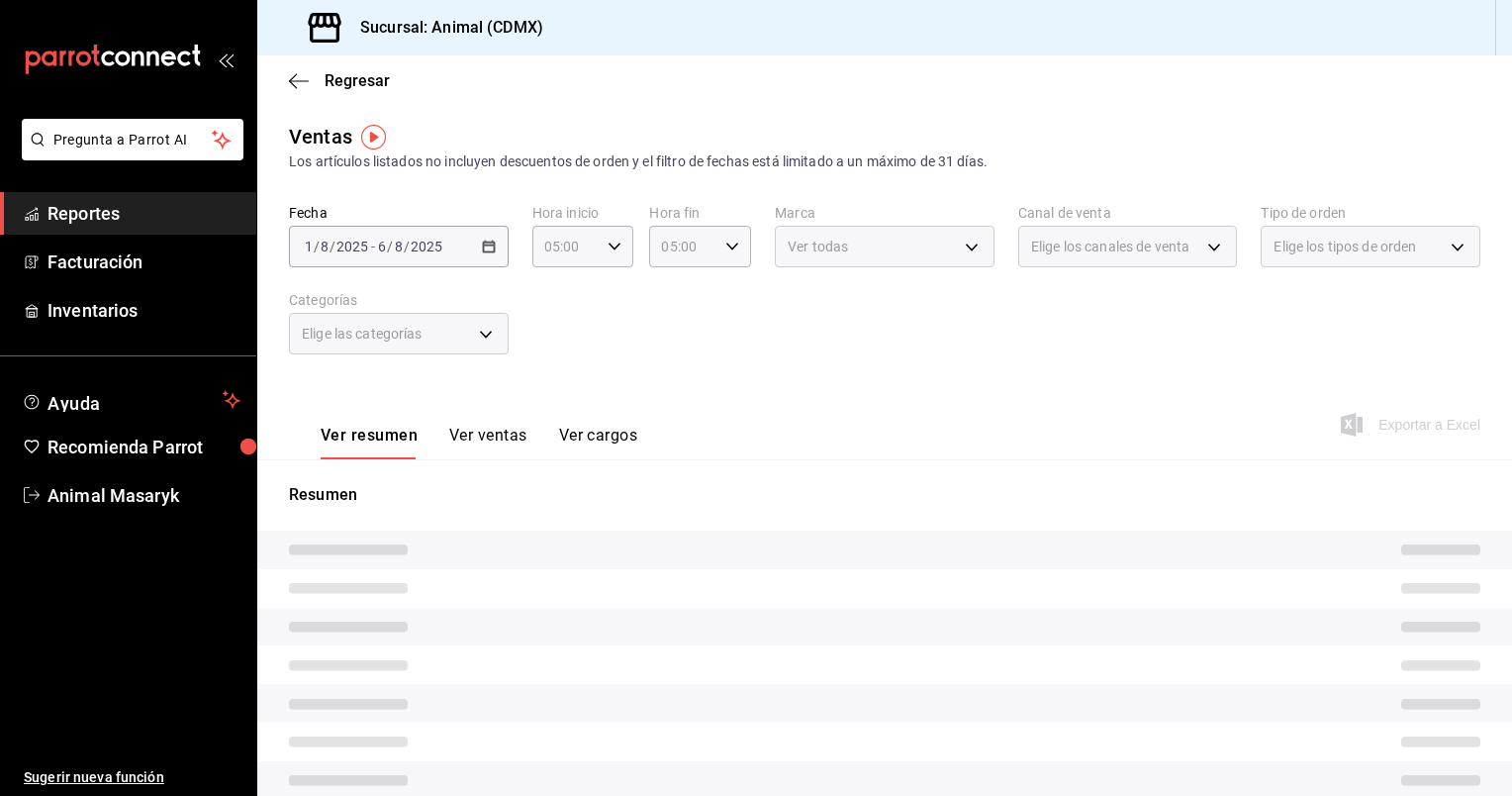 click on "Elige los canales de venta" at bounding box center [1128, 247] 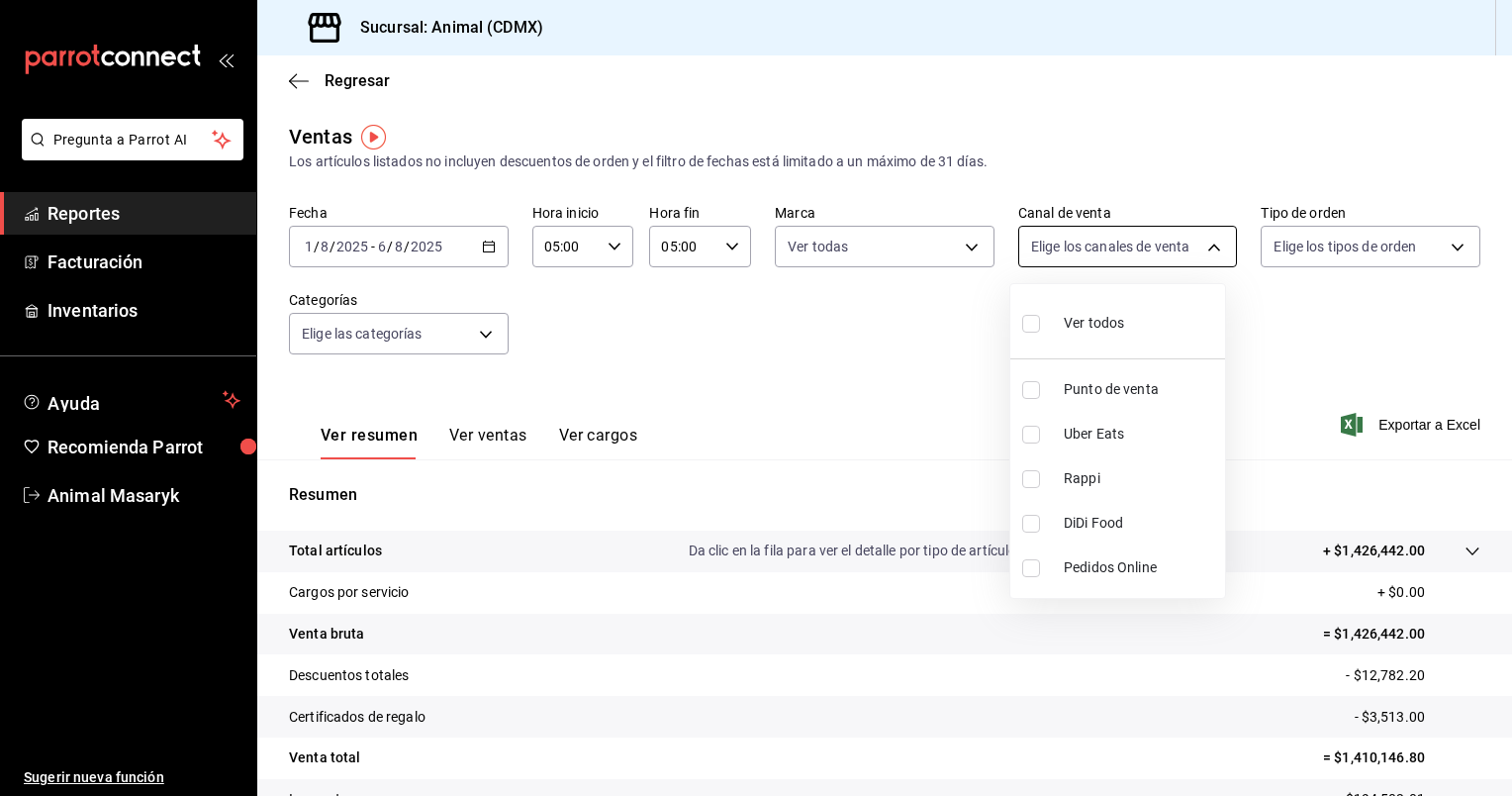 click on "Pregunta a Parrot AI Reportes   Facturación   Inventarios   Ayuda Recomienda Parrot   Animal Masaryk   Sugerir nueva función   Sucursal: Animal ([CITY]) Regresar Ventas Los artículos listados no incluyen descuentos de orden y el filtro de fechas está limitado a un máximo de 31 días. Fecha [DATE] [DATE] / [DATE] - [DATE] [DATE] / [DATE] Hora inicio [TIME] Hora inicio Hora fin [TIME] Hora fin Marca Ver todas [UUID] Canal de venta Elige los canales de venta Tipo de orden Elige los tipos de orden Categorías Elige las categorías Ver resumen Ver ventas Ver cargos Exportar a Excel Resumen Total artículos Da clic en la fila para ver el detalle por tipo de artículo + $1,426,442.00 Cargos por servicio + $0.00 Venta bruta = $1,426,442.00 Descuentos totales - $12,782.20 Certificados de regalo - $3,513.00 Venta total = $1,410,146.80 Impuestos - $194,503.01 Venta neta = $1,215,643.79 Pregunta a Parrot AI Reportes   Facturación   Inventarios   Ayuda Recomienda Parrot   Animal Masaryk" at bounding box center [756, 398] 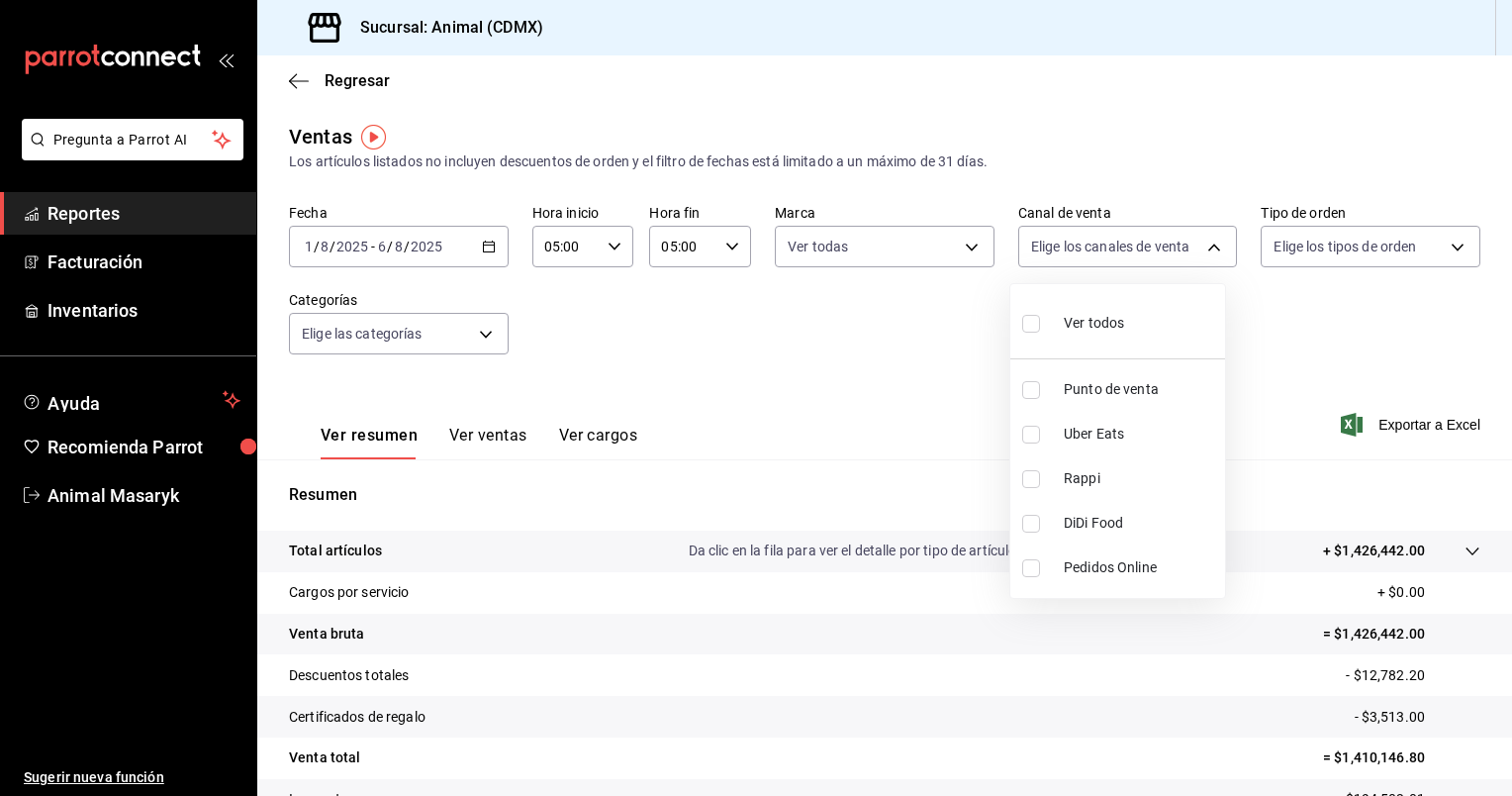 click on "Ver todos" at bounding box center (1117, 321) 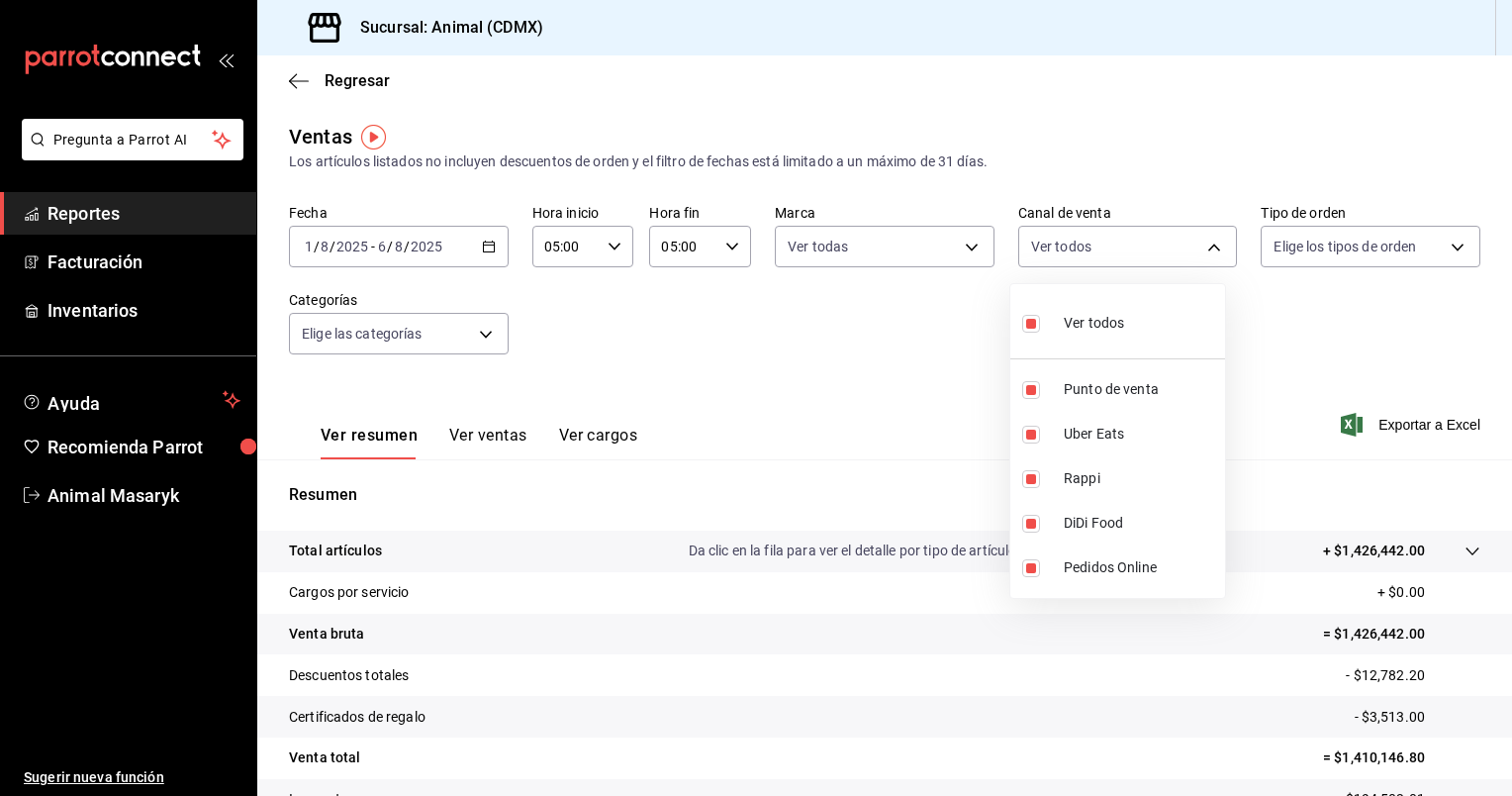 click at bounding box center (756, 398) 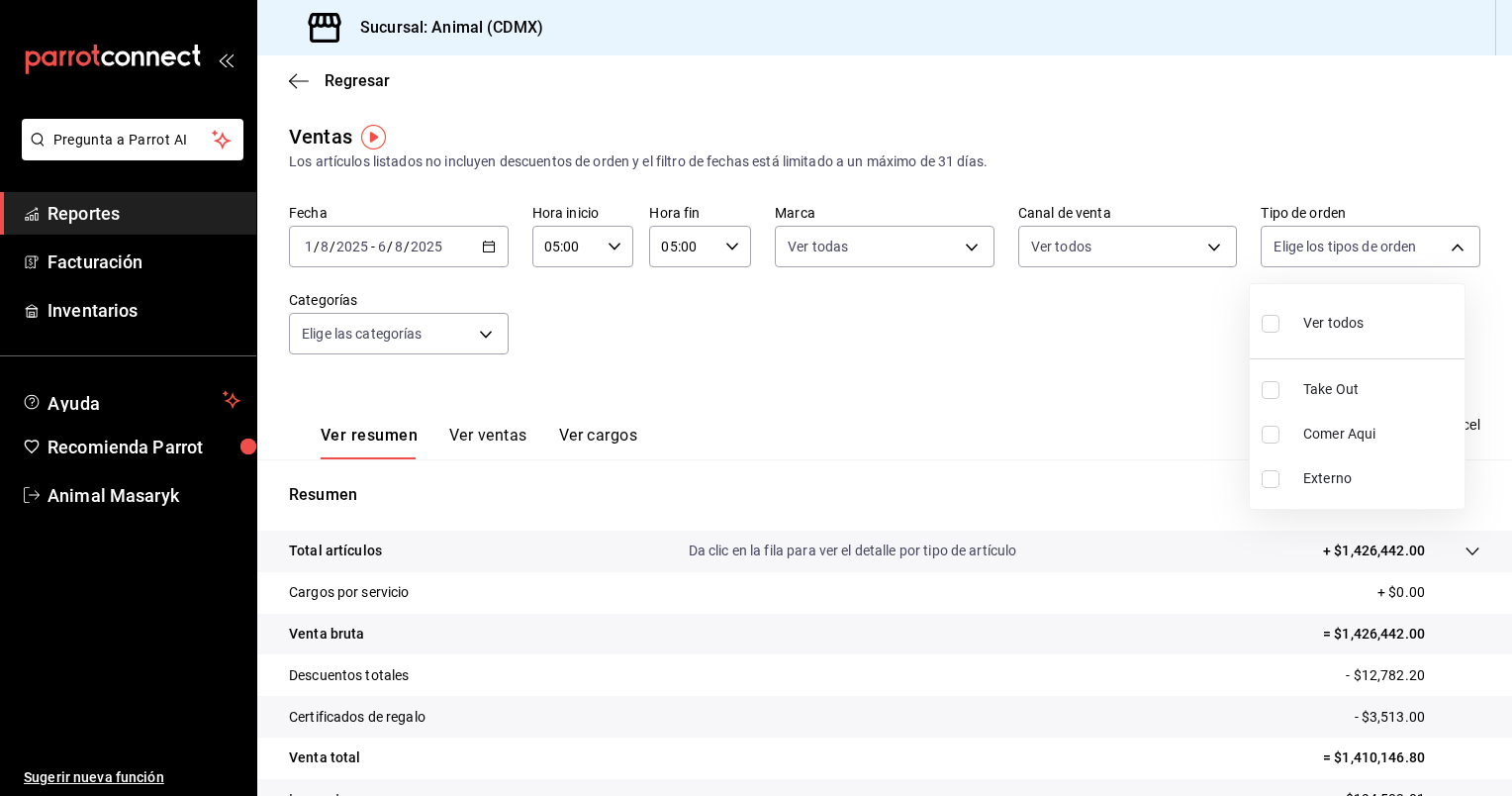 click on "Pregunta a Parrot AI Reportes   Facturación   Inventarios   Ayuda Recomienda Parrot   Animal Masaryk   Sugerir nueva función   Sucursal: Animal ([CITY]) Regresar Ventas Los artículos listados no incluyen descuentos de orden y el filtro de fechas está limitado a un máximo de 31 días. Fecha [DATE] [DATE] / [DATE] - [DATE] [DATE] / [DATE] Hora inicio [TIME] Hora inicio Hora fin [TIME] Hora fin Marca Ver todas [UUID] Canal de venta Ver todas PARROT,UBER_EATS,RAPPI,DIDI_FOOD,ONLINE Tipo de orden Elige los tipos de orden Categorías Elige las categorías Ver resumen Ver ventas Ver cargos Exportar a Excel Resumen Total artículos Da clic en la fila para ver el detalle por tipo de artículo + $1,426,442.00 Cargos por servicio + $0.00 Venta bruta = $1,426,442.00 Descuentos totales - $12,782.20 Certificados de regalo - $3,513.00 Venta total = $1,410,146.80 Impuestos - $194,503.01 Venta neta = $1,215,643.79 Pregunta a Parrot AI Reportes   Facturación   Inventarios   Ayuda       Externo" at bounding box center (756, 398) 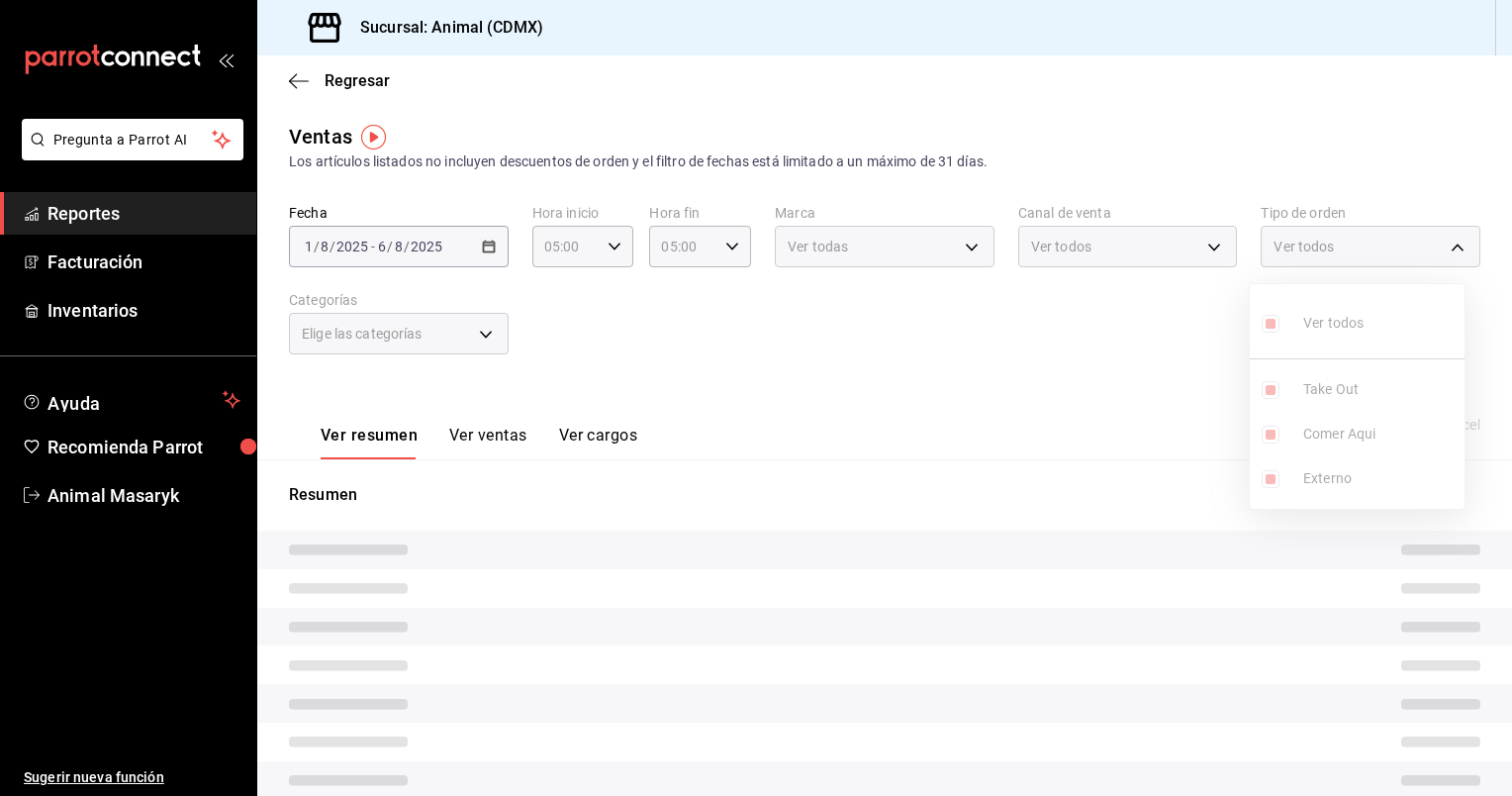 click at bounding box center [756, 398] 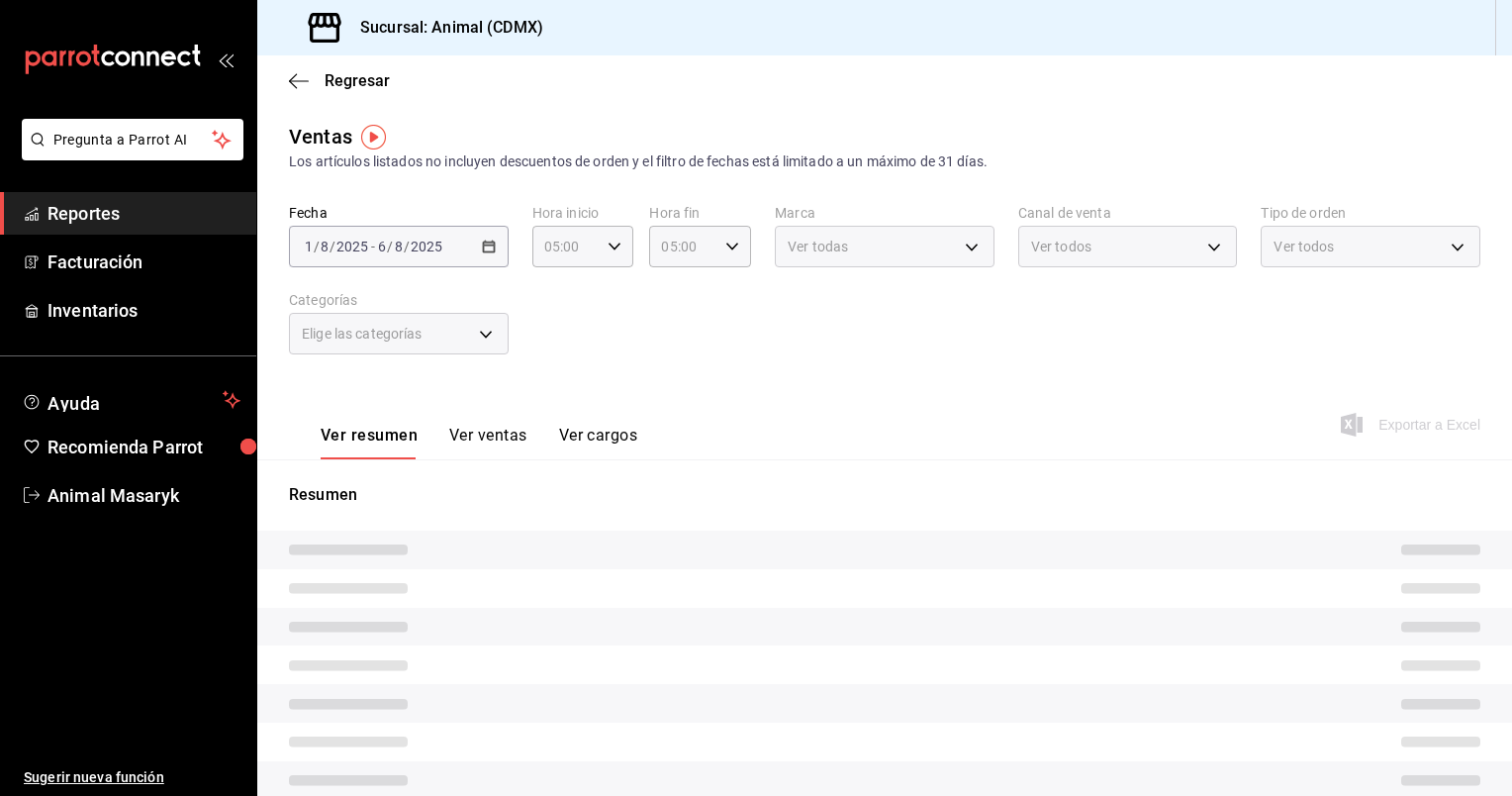 click on "Elige las categorías" at bounding box center [399, 334] 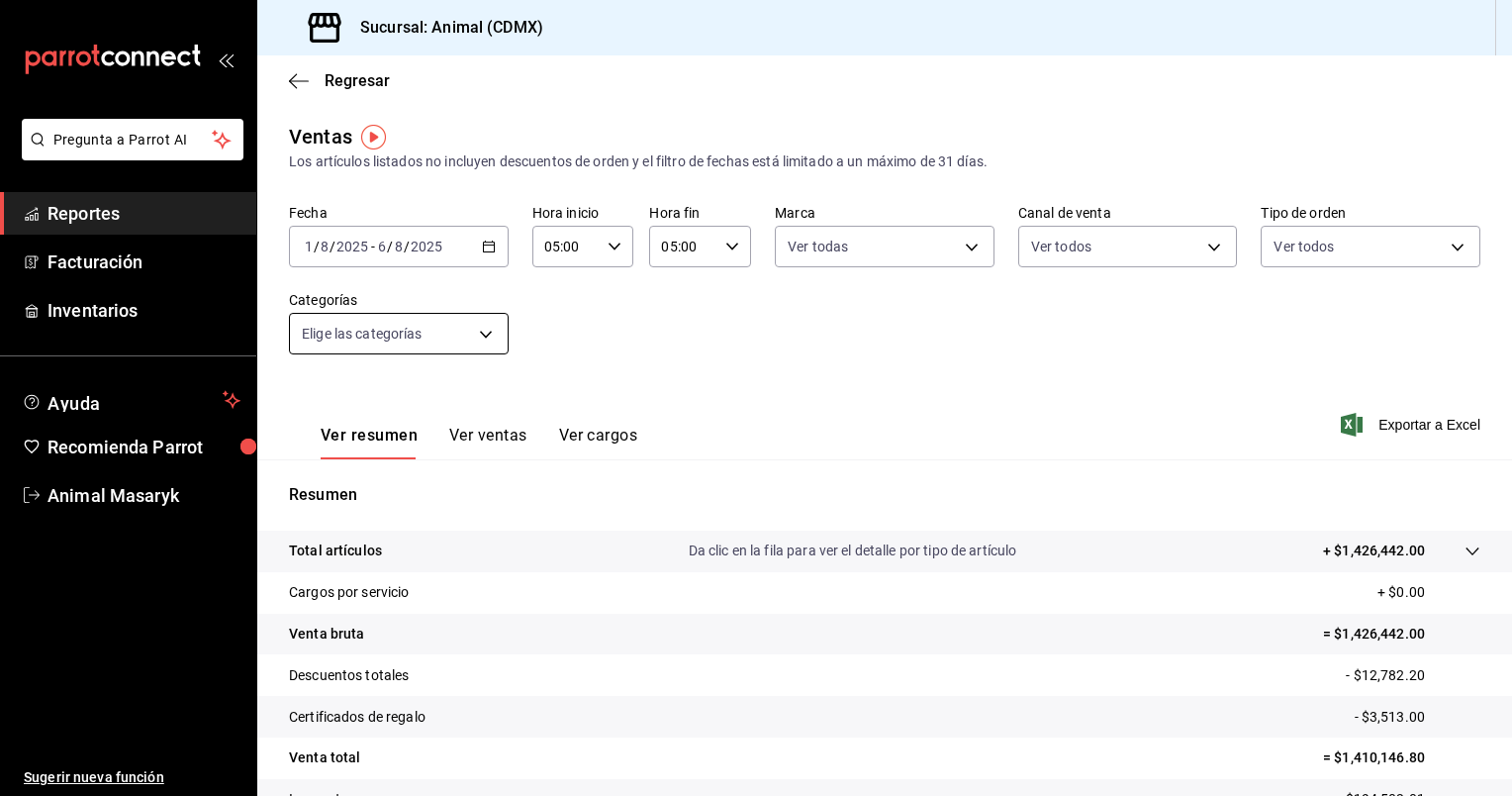 click on "Pregunta a Parrot AI Reportes   Facturación   Inventarios   Ayuda Recomienda Parrot   Animal Masaryk   Sugerir nueva función   Sucursal: Animal ([CITY]) Regresar Ventas Los artículos listados no incluyen descuentos de orden y el filtro de fechas está limitado a un máximo de 31 días. Fecha [DATE] [DATE] - [DATE] [DATE] Hora inicio [TIME] Hora inicio Hora fin [TIME] Hora fin Marca Ver todas [UUID] Canal de venta Ver todas [UUID],[UUID],[UUID],[UUID],[UUID] Tipo de orden Ver todas [UUID],[UUID],[UUID] Categorías Elige las categorías Ver resumen Ver ventas Ver cargos Exportar a Excel Resumen Total artículos Da clic en la fila para ver el detalle por tipo de artículo + $1,426,442.00 Cargos por servicio + $0.00 Venta bruta = $1,426,442.00 Descuentos totales - $12,782.20 Certificados de regalo - $3,513.00 Venta total = $1,410,146.80 Impuestos - $194,503.01 Venta neta = $1,215,643.79 Reportes" at bounding box center [756, 398] 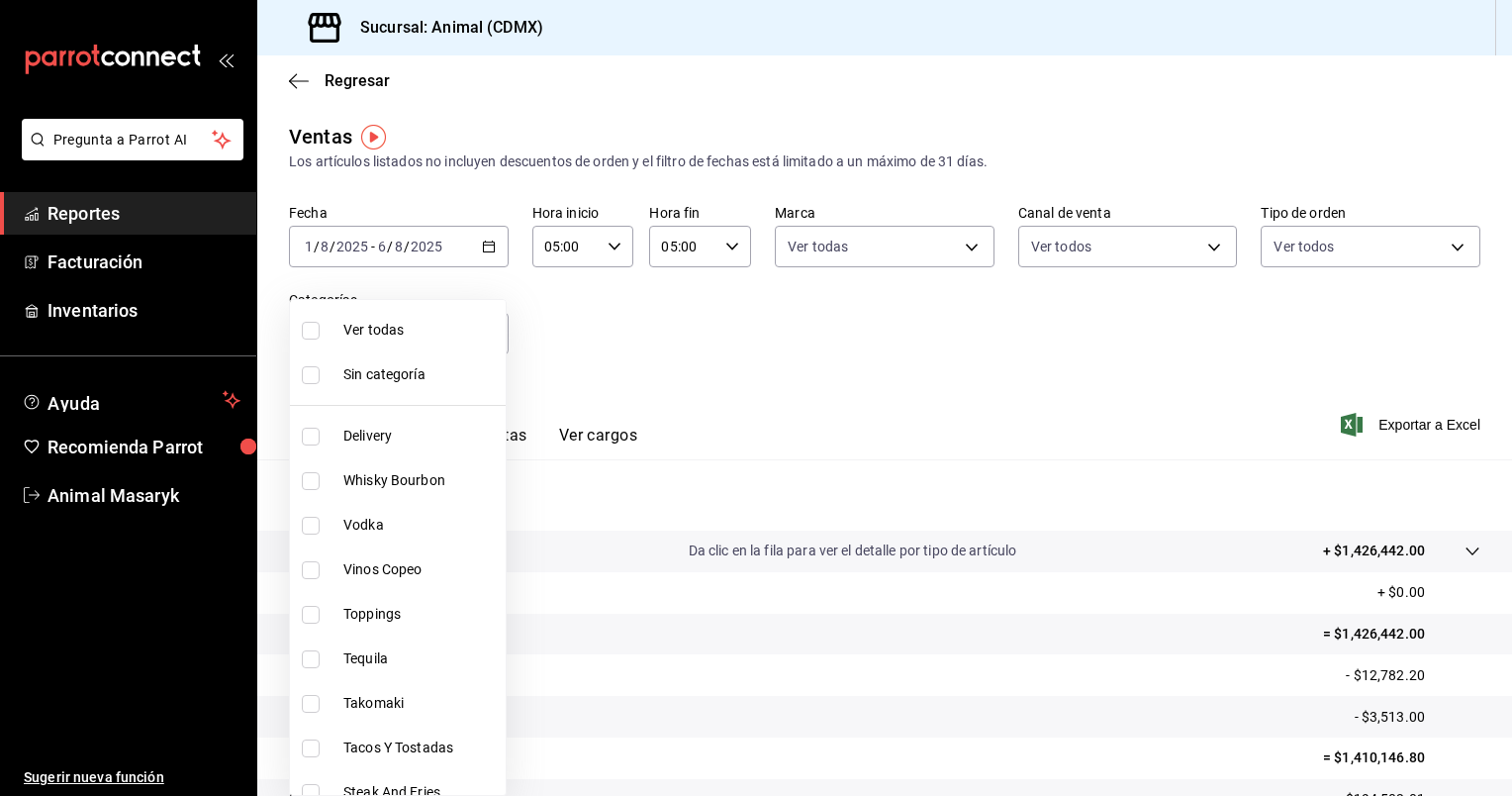 click on "Ver todas" at bounding box center (421, 330) 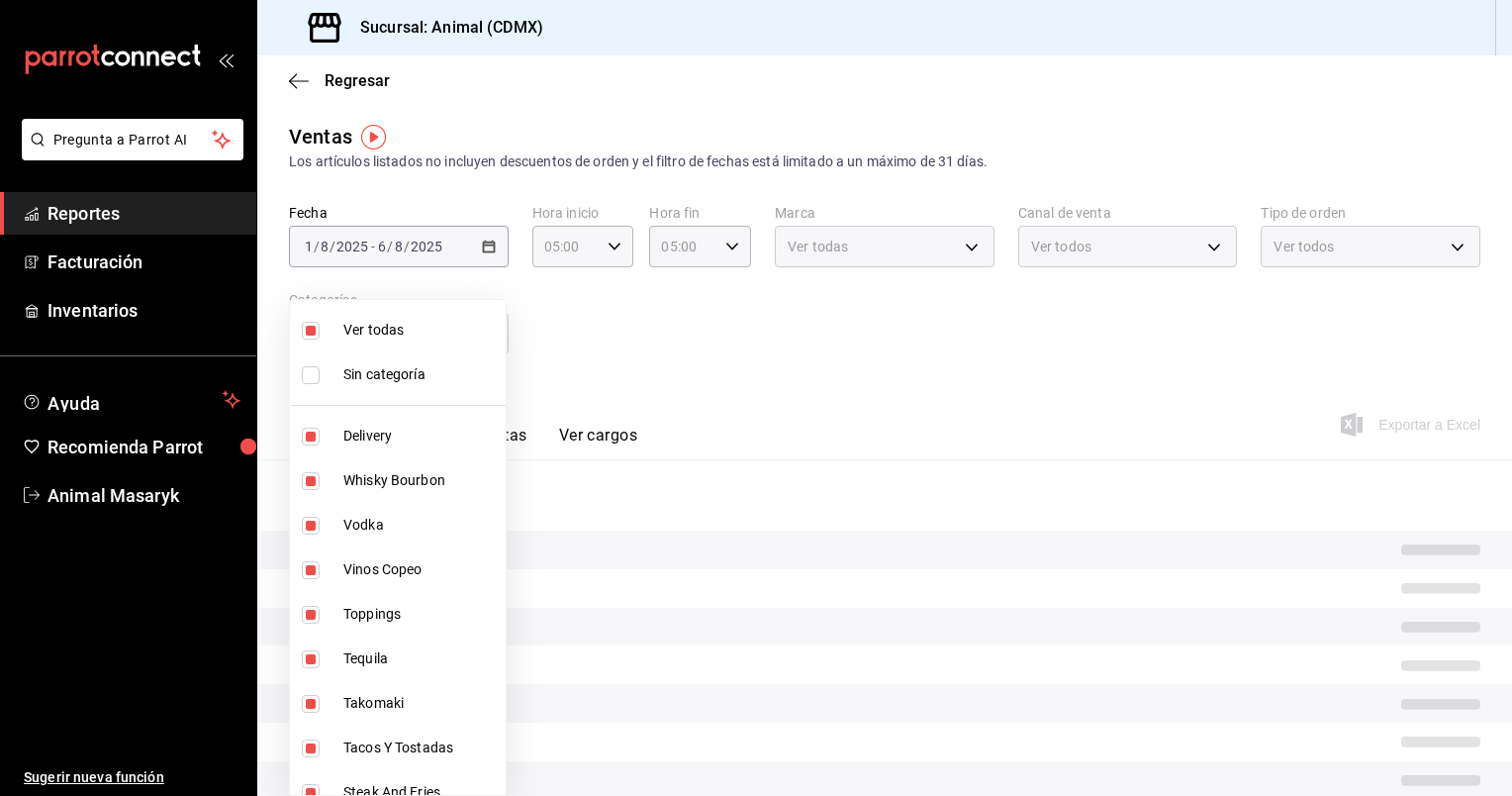 click at bounding box center (756, 398) 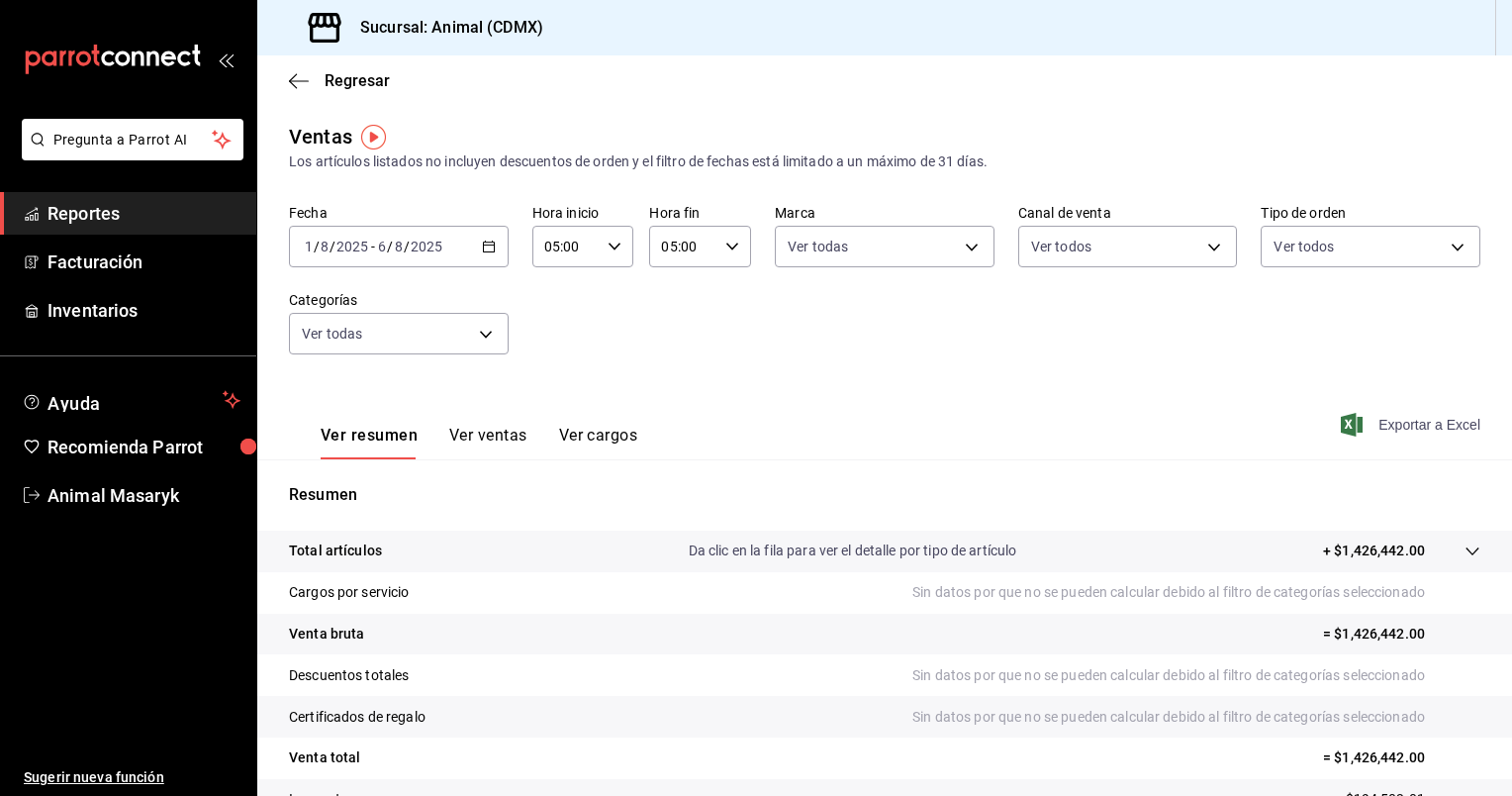 click on "Exportar a Excel" at bounding box center (1412, 425) 